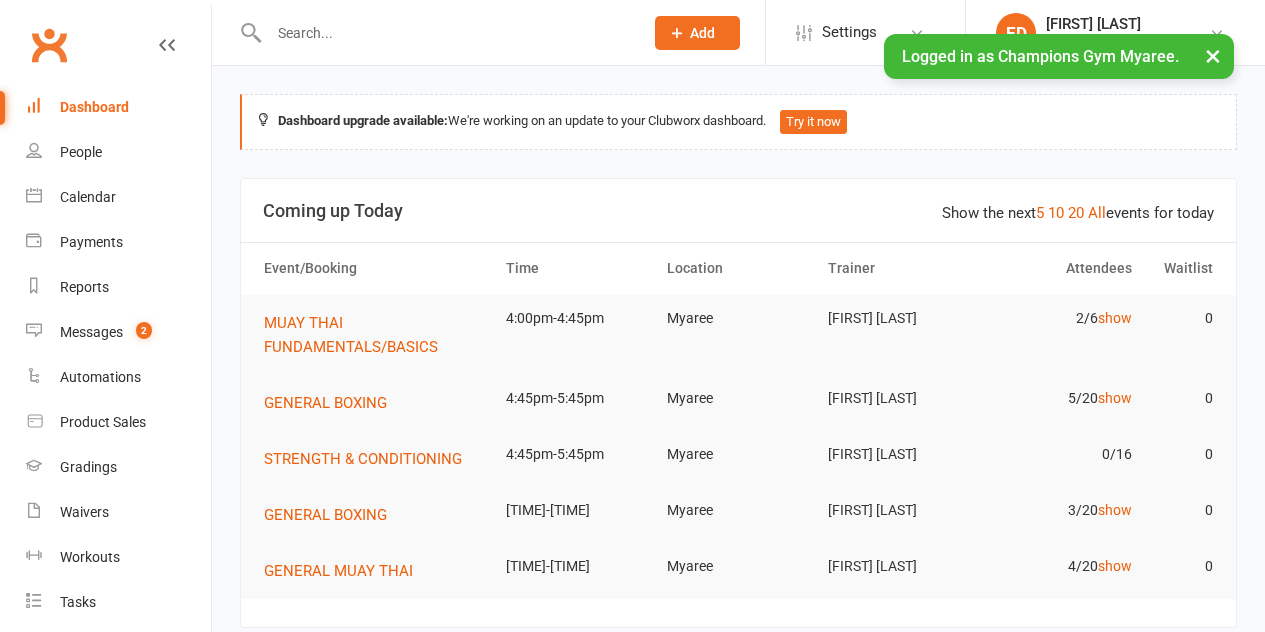 scroll, scrollTop: 0, scrollLeft: 0, axis: both 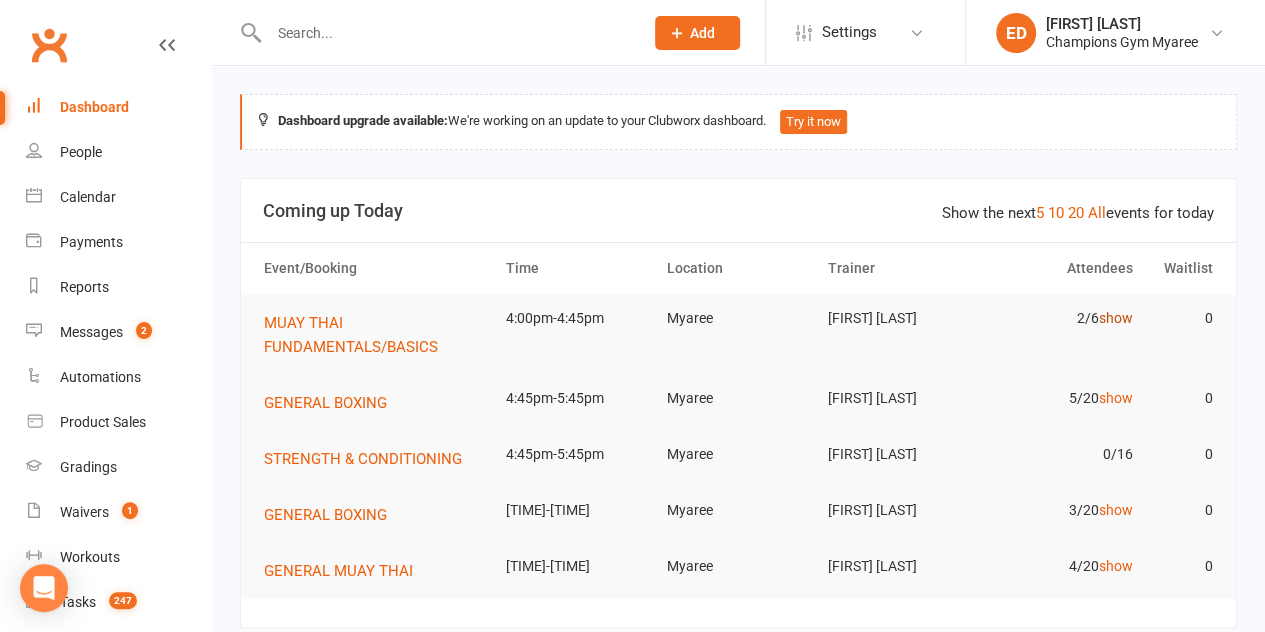click on "show" at bounding box center [1115, 318] 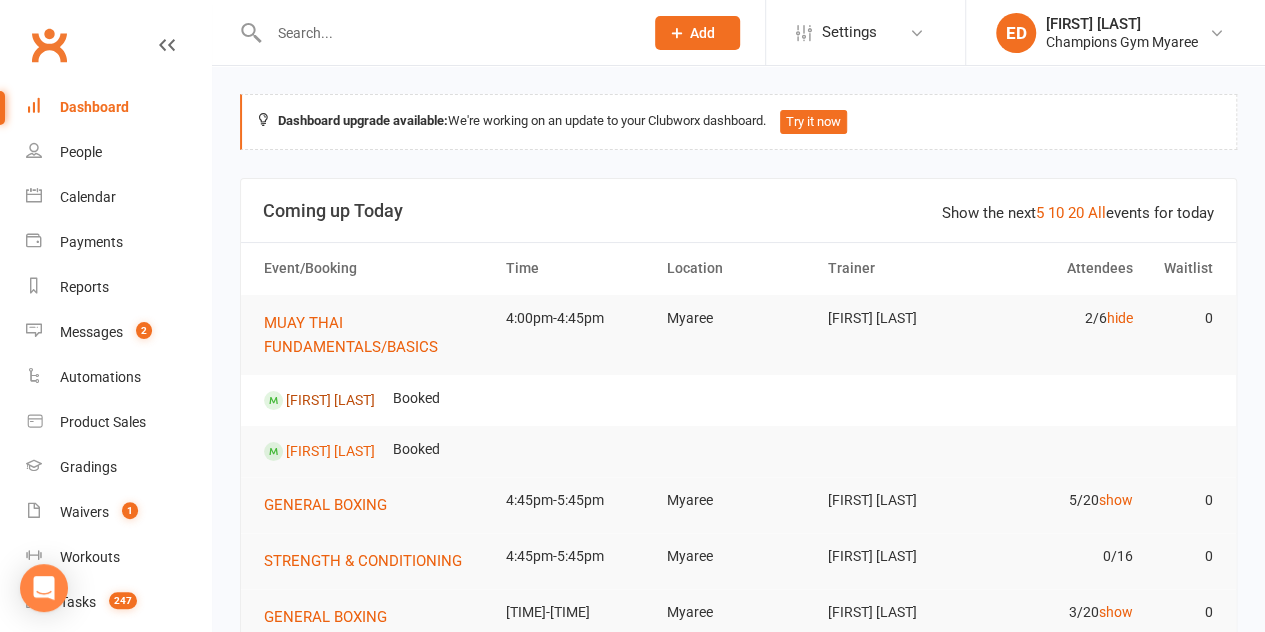 click on "[FIRST] [LAST]" at bounding box center (330, 399) 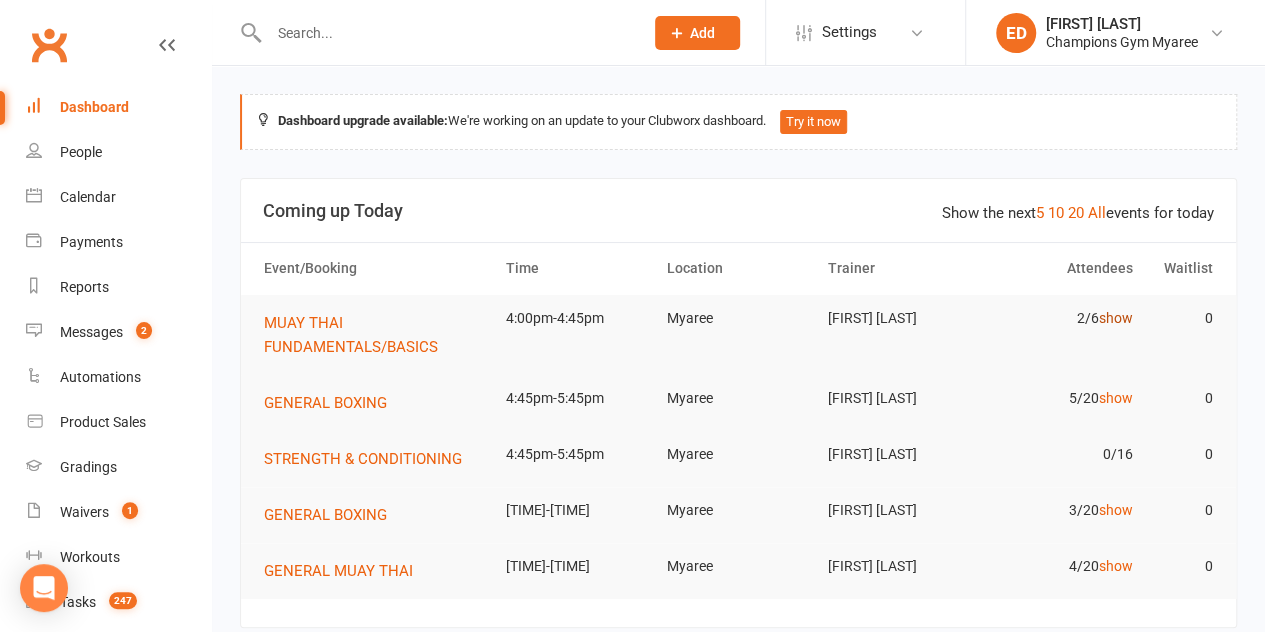 click on "show" at bounding box center [1115, 318] 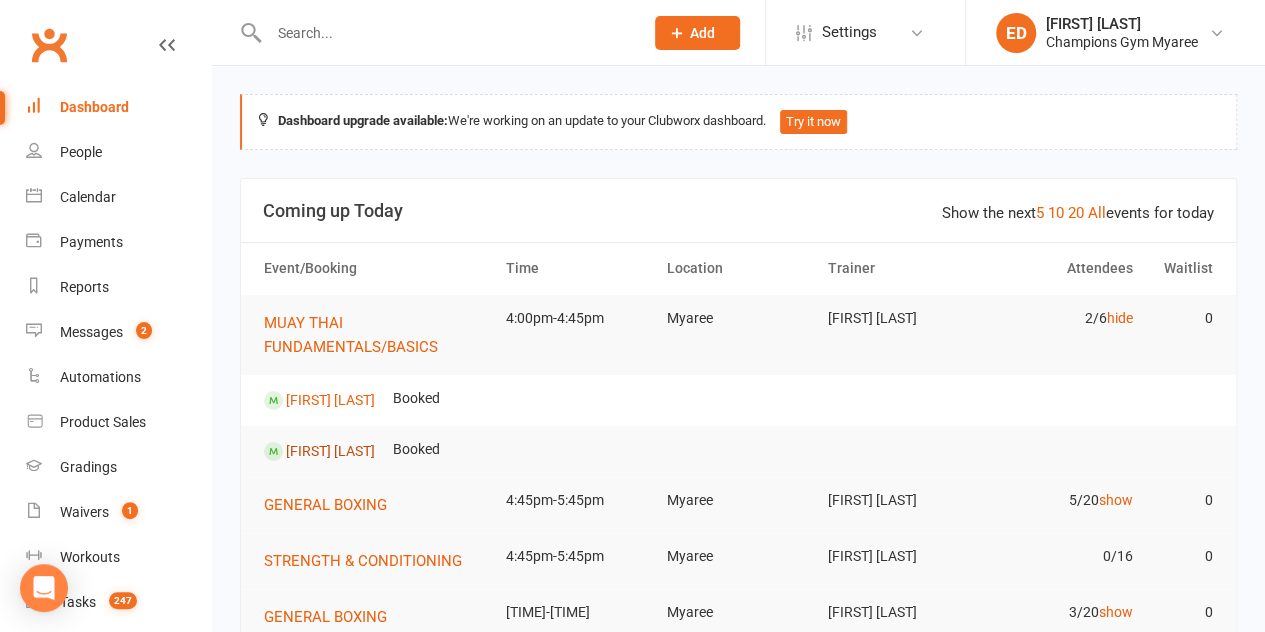 click on "[FIRST] [LAST]" at bounding box center [330, 450] 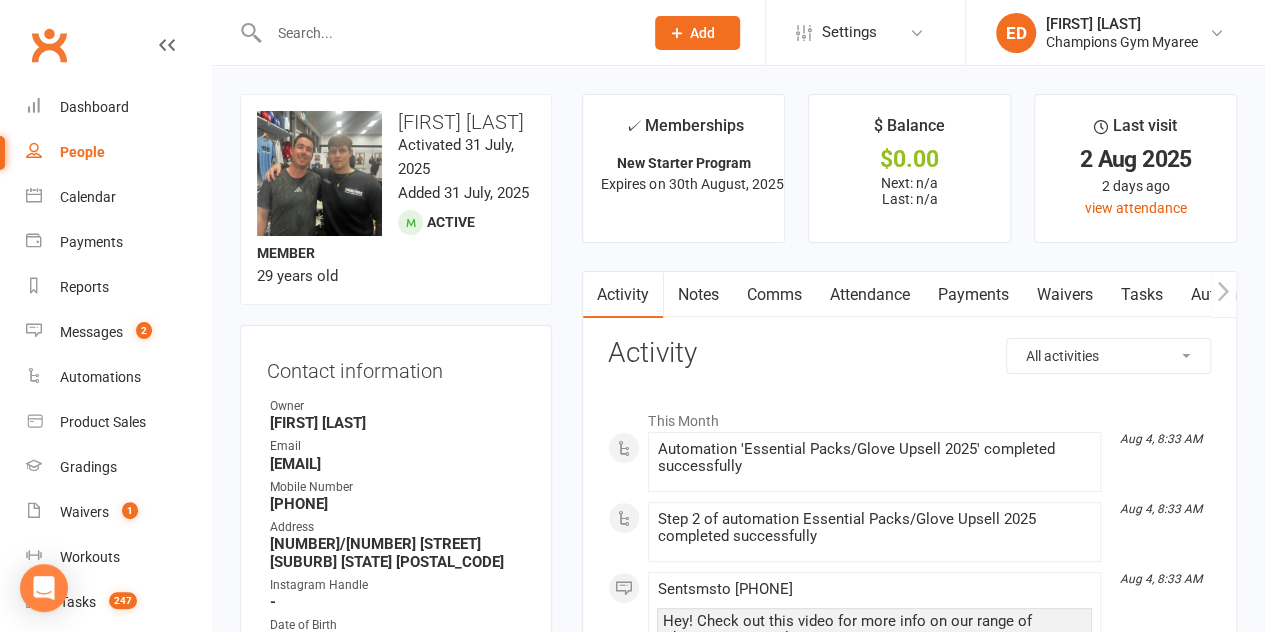 click at bounding box center (446, 33) 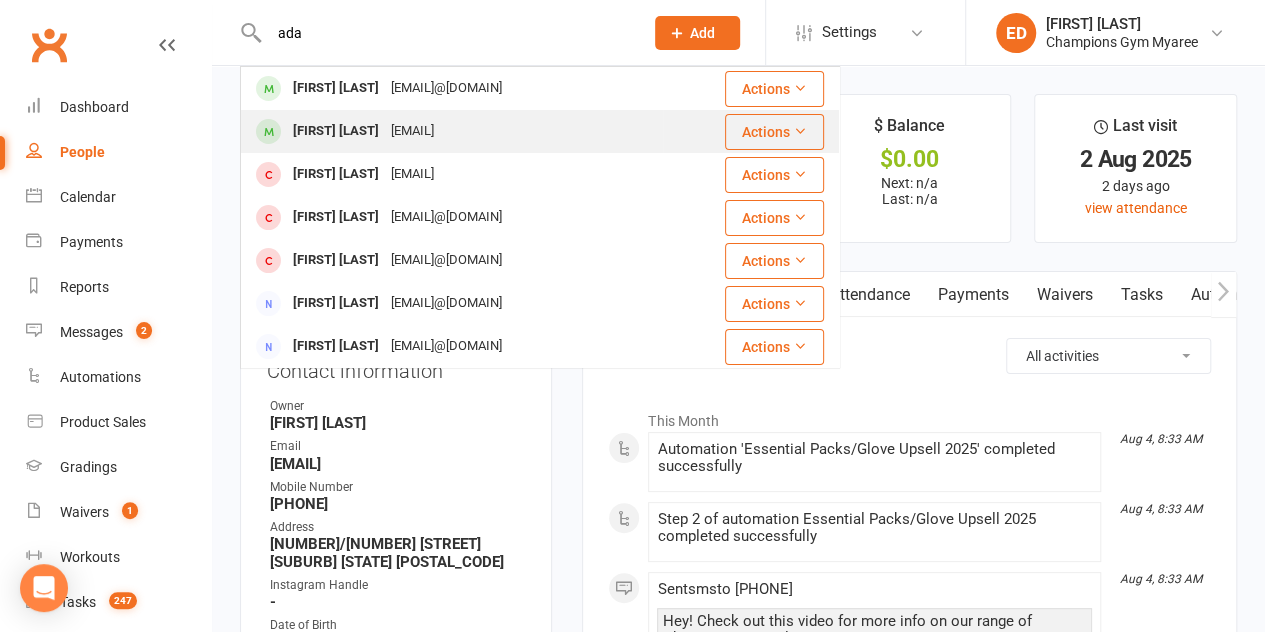 type on "ada" 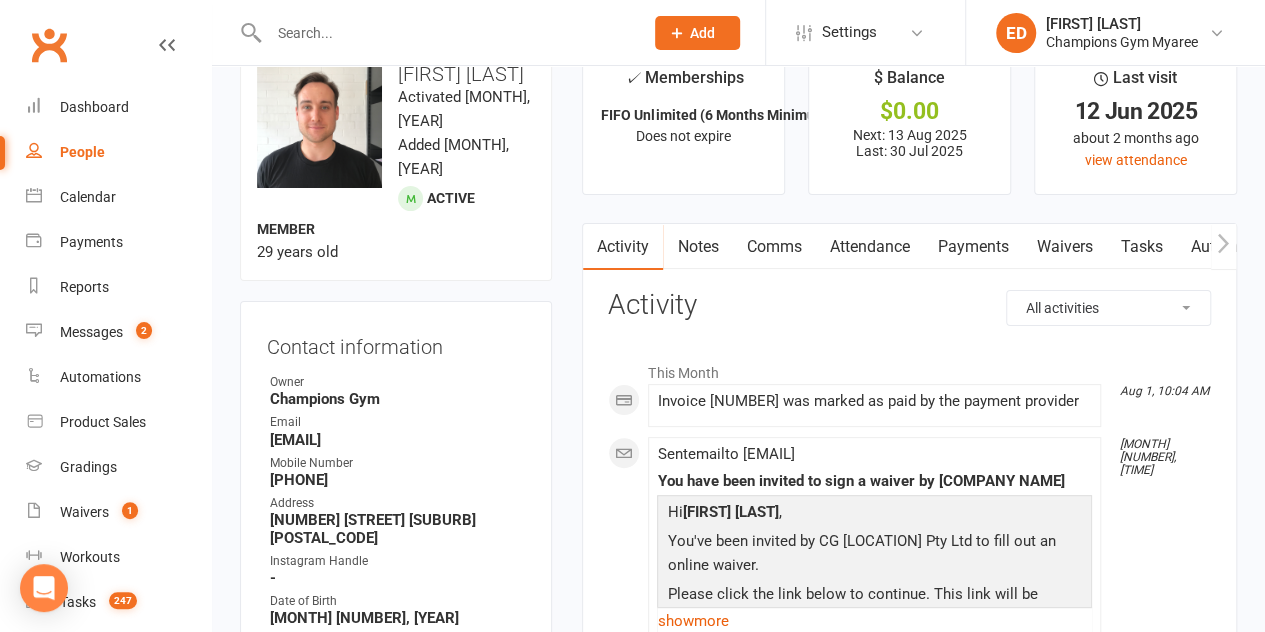 scroll, scrollTop: 40, scrollLeft: 0, axis: vertical 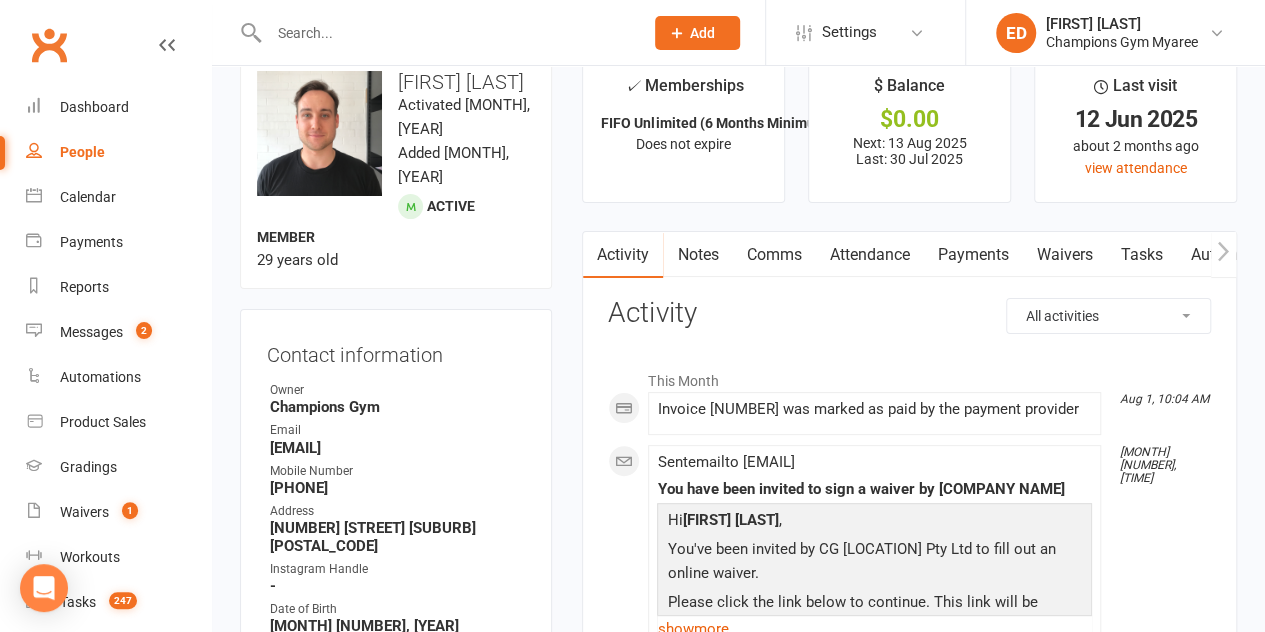 click on "Notes" at bounding box center (697, 255) 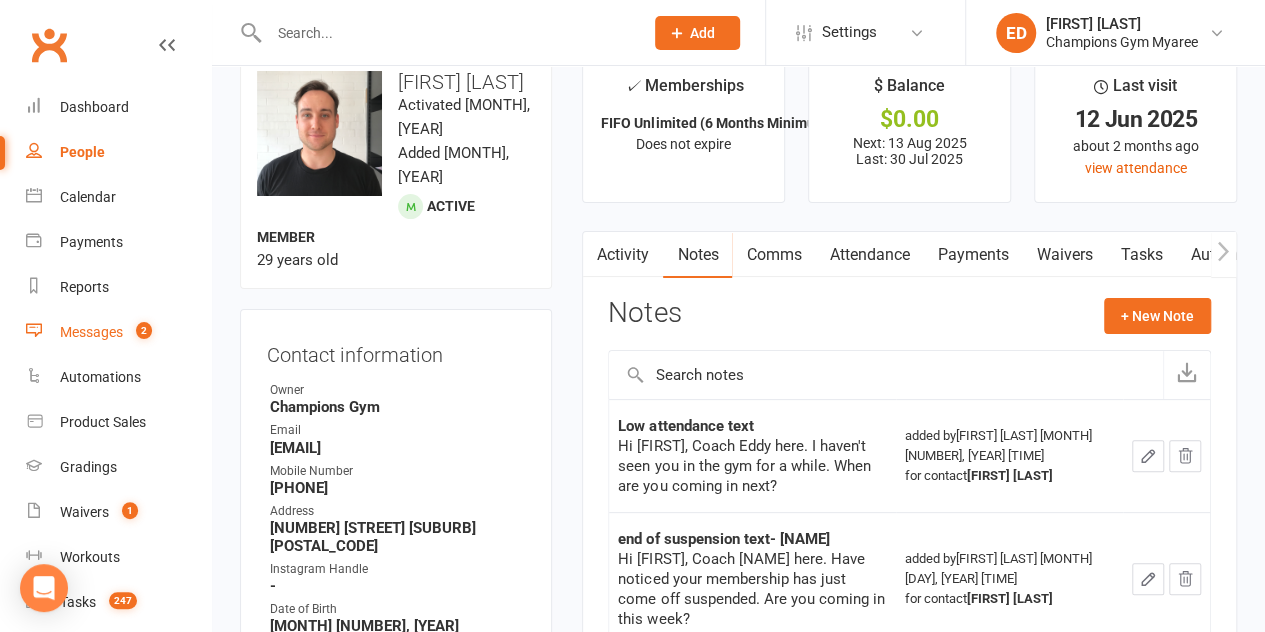 click on "2" at bounding box center [144, 330] 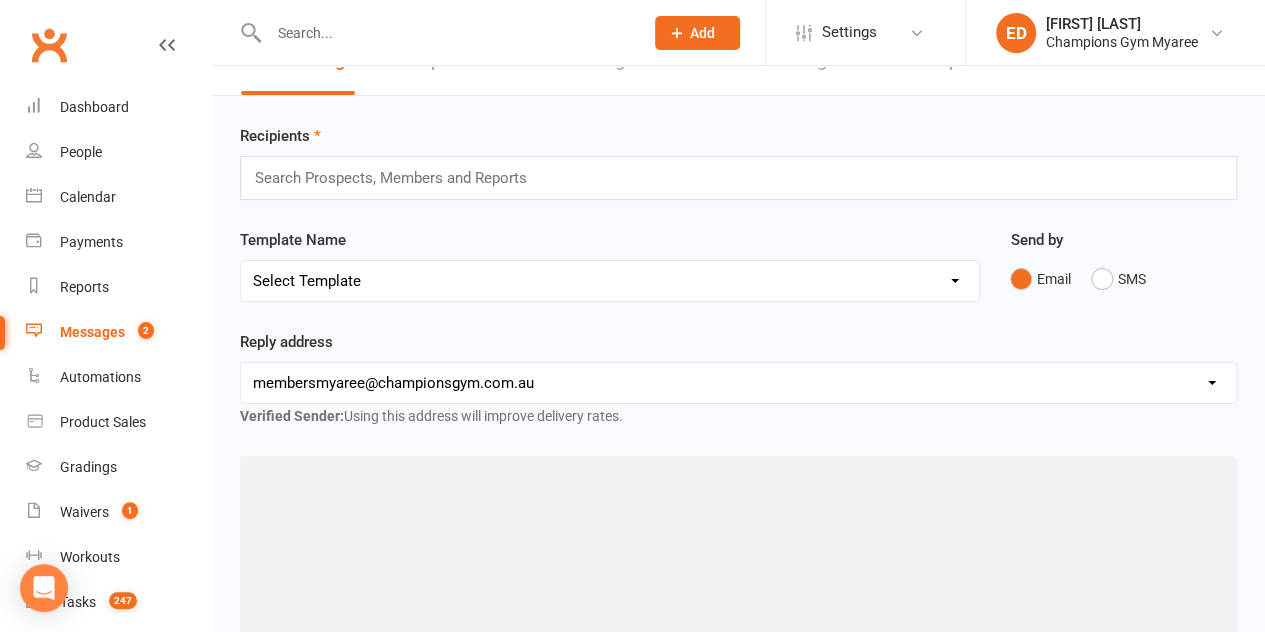 scroll, scrollTop: 0, scrollLeft: 0, axis: both 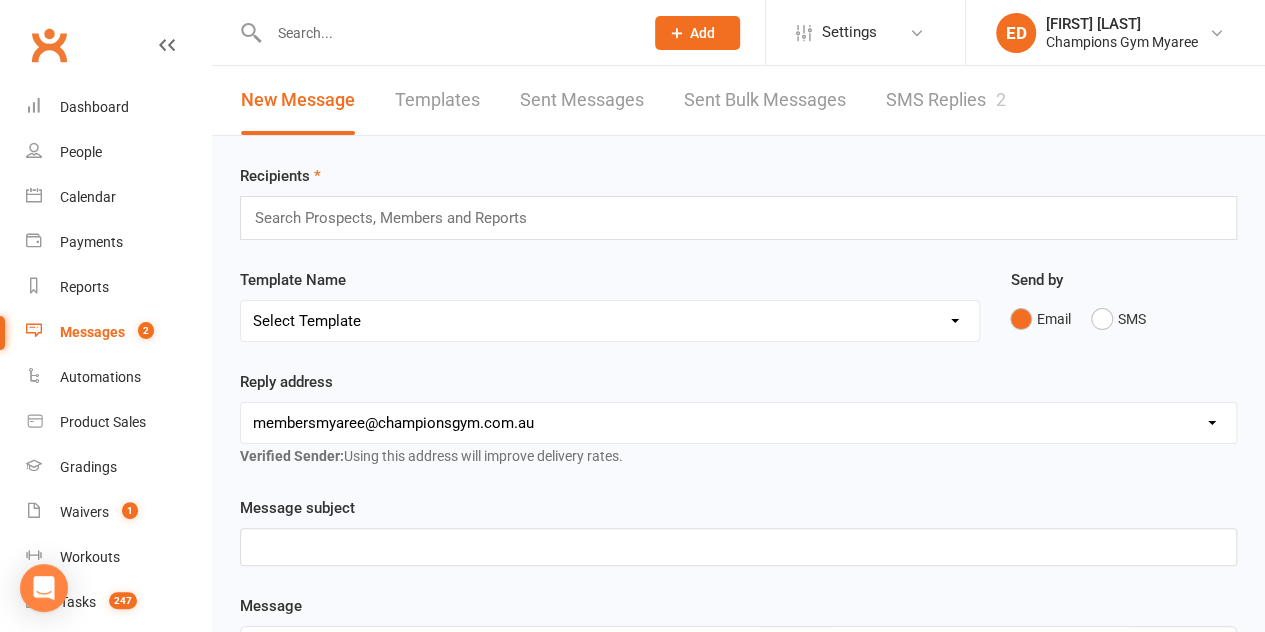 click on "SMS Replies  2" at bounding box center [946, 100] 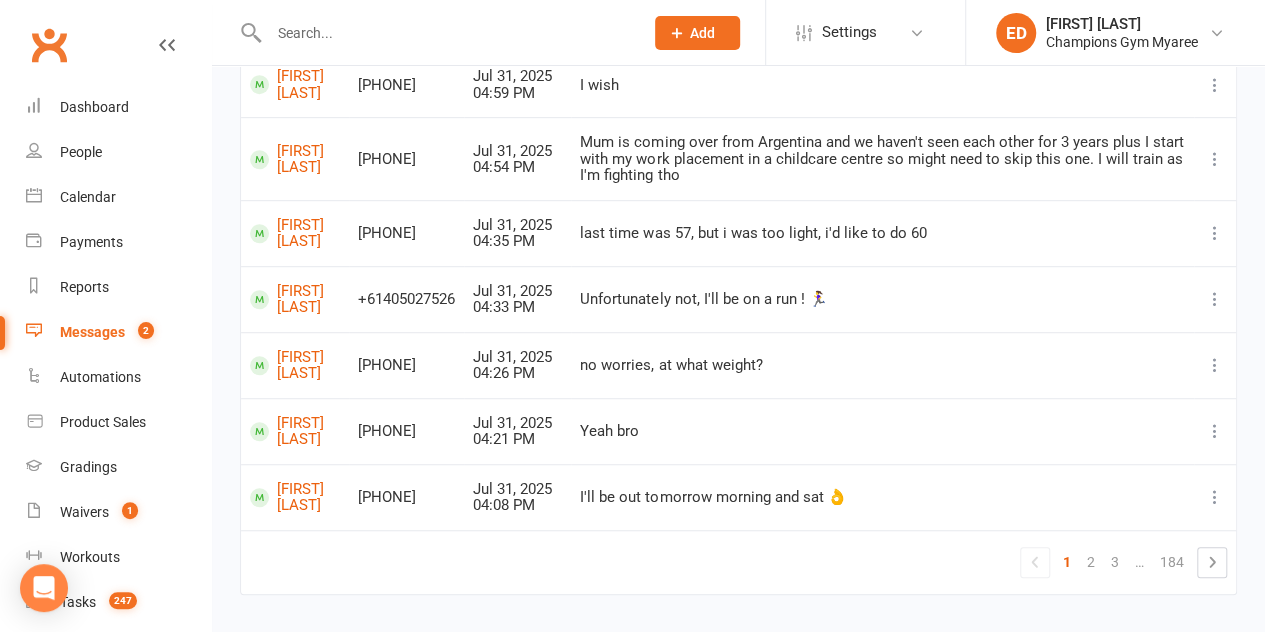 scroll, scrollTop: 532, scrollLeft: 0, axis: vertical 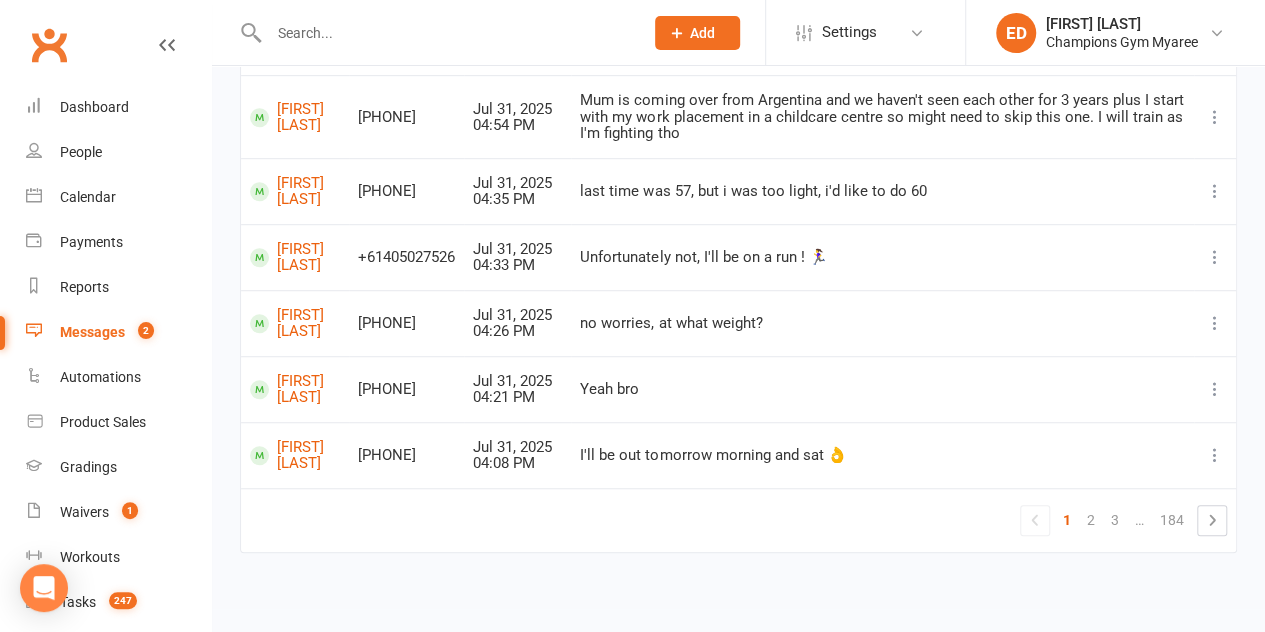 click on "Messages" at bounding box center [92, 332] 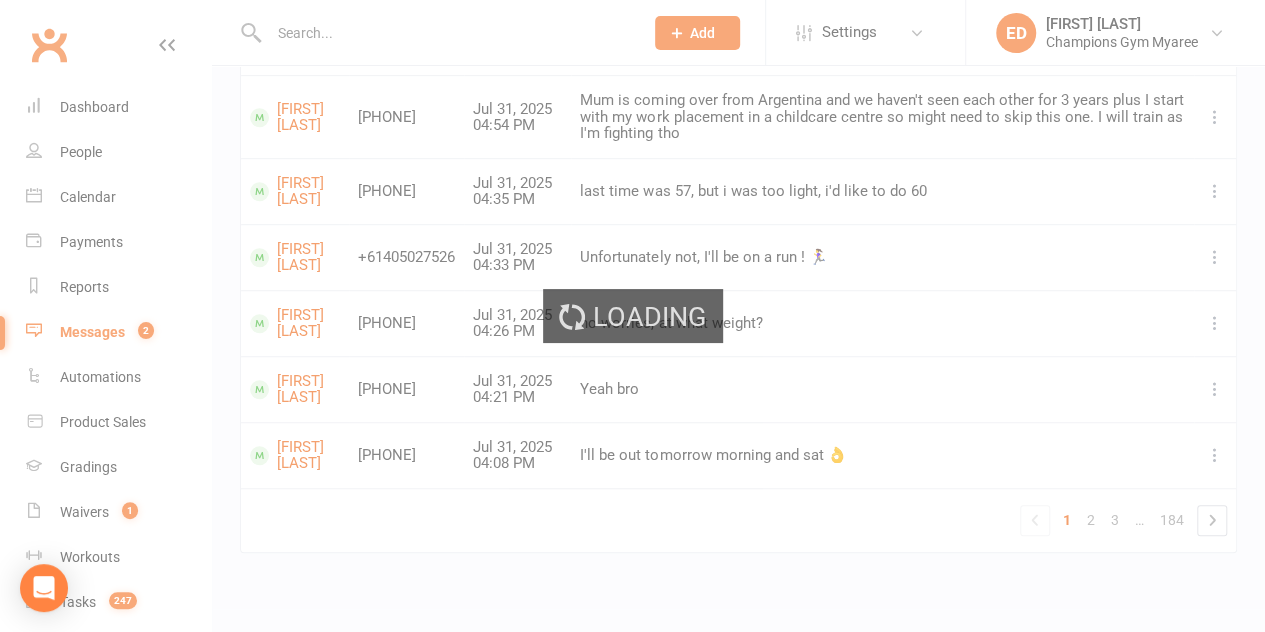 scroll, scrollTop: 0, scrollLeft: 0, axis: both 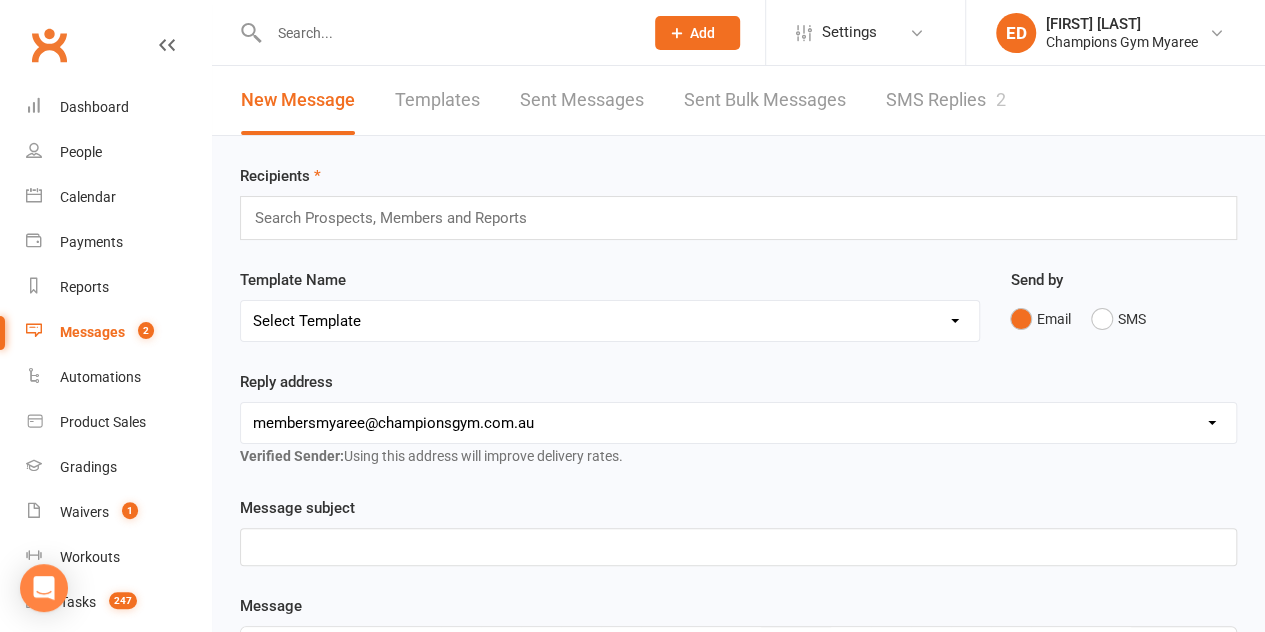 click on "SMS Replies  2" at bounding box center (946, 100) 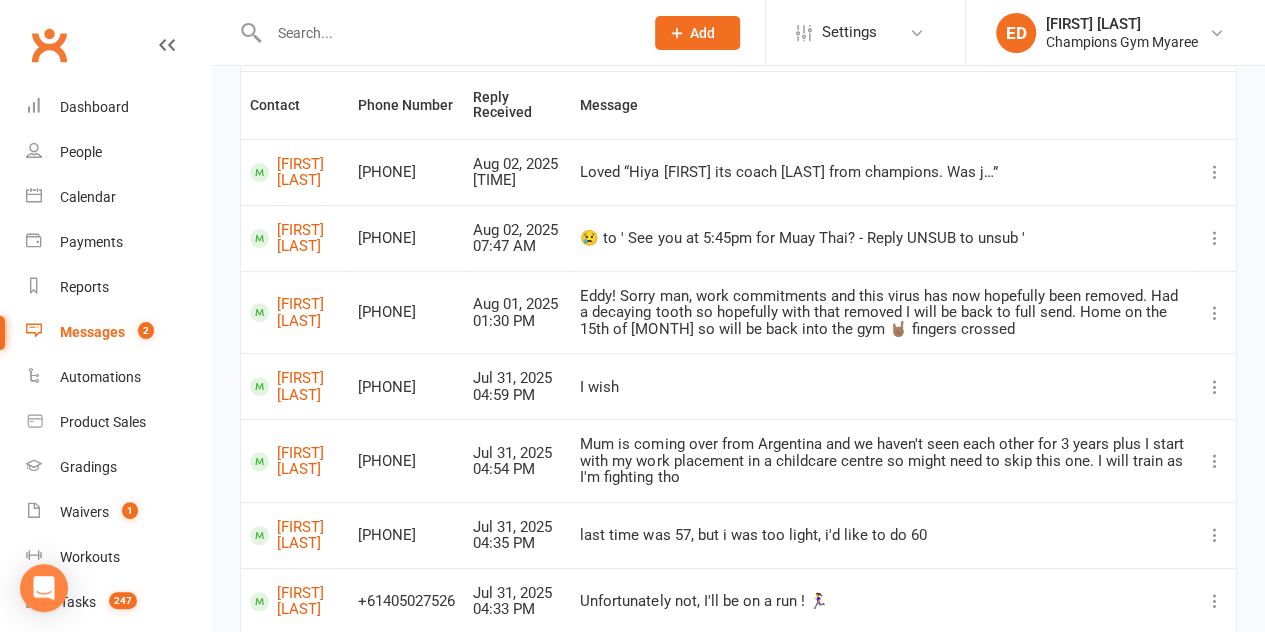 scroll, scrollTop: 532, scrollLeft: 0, axis: vertical 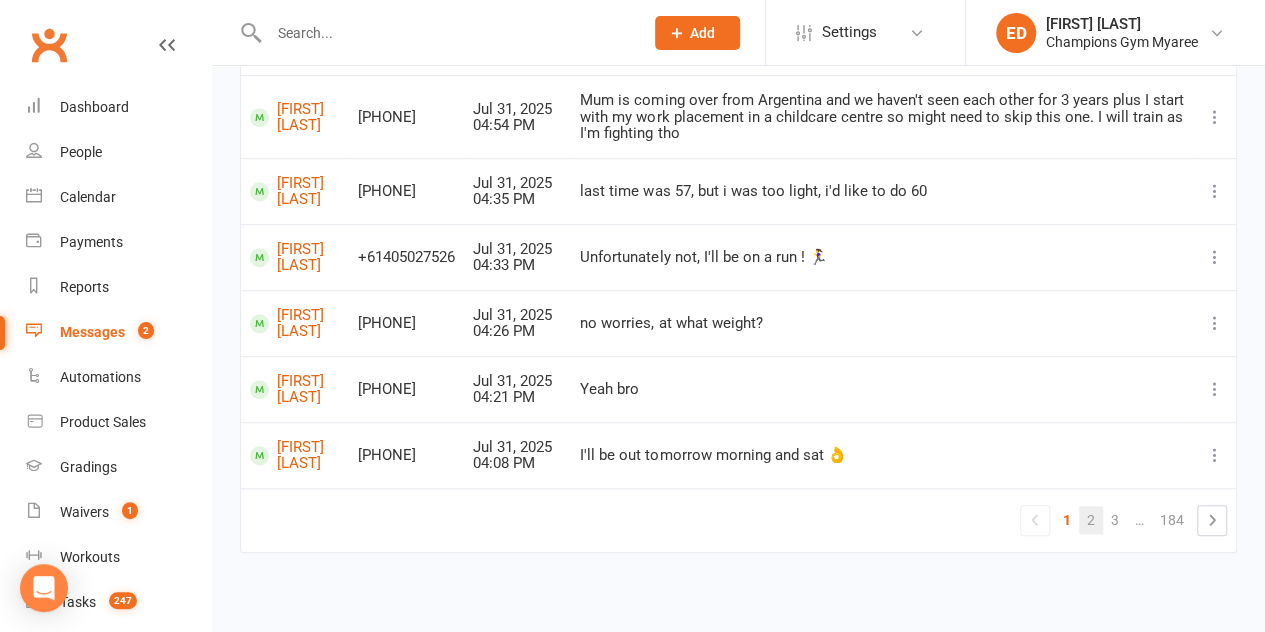 click on "2" at bounding box center (1091, 520) 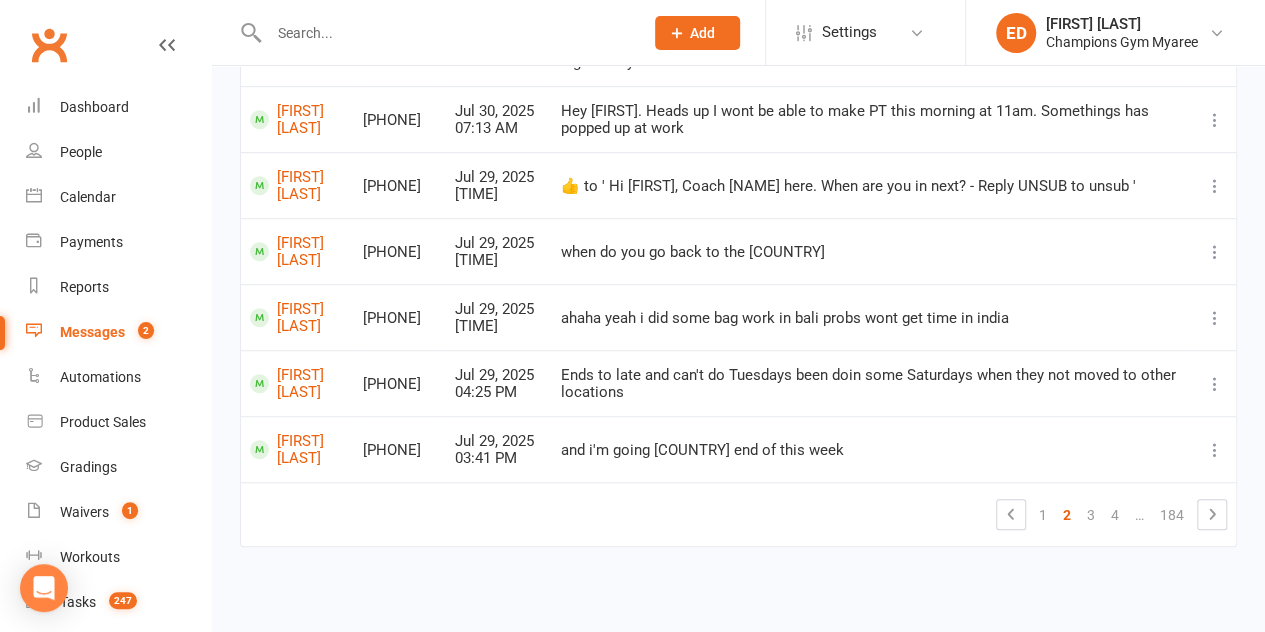 scroll, scrollTop: 515, scrollLeft: 0, axis: vertical 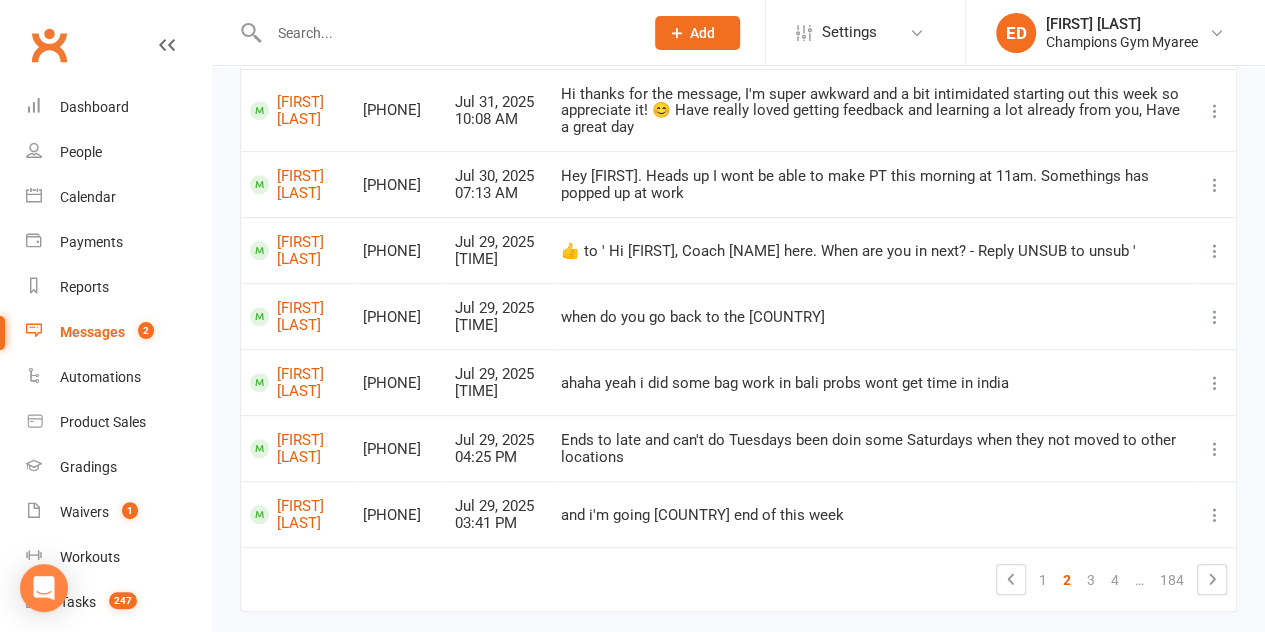 drag, startPoint x: 1260, startPoint y: 285, endPoint x: 1279, endPoint y: 117, distance: 169.07098 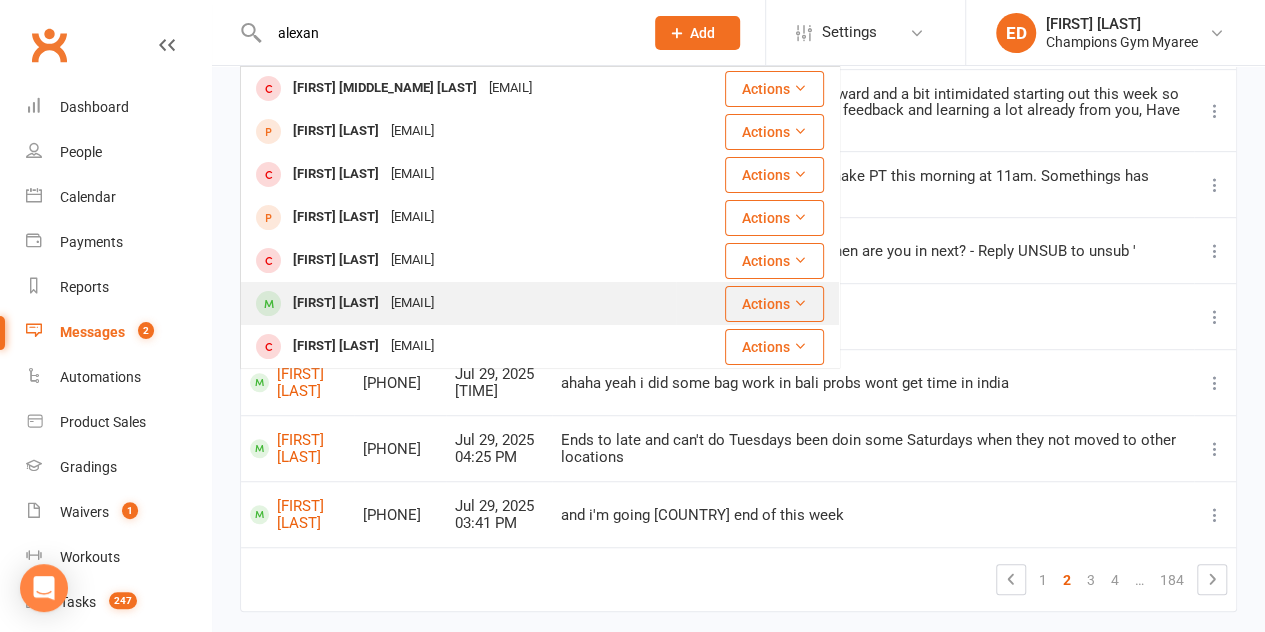 type on "alexan" 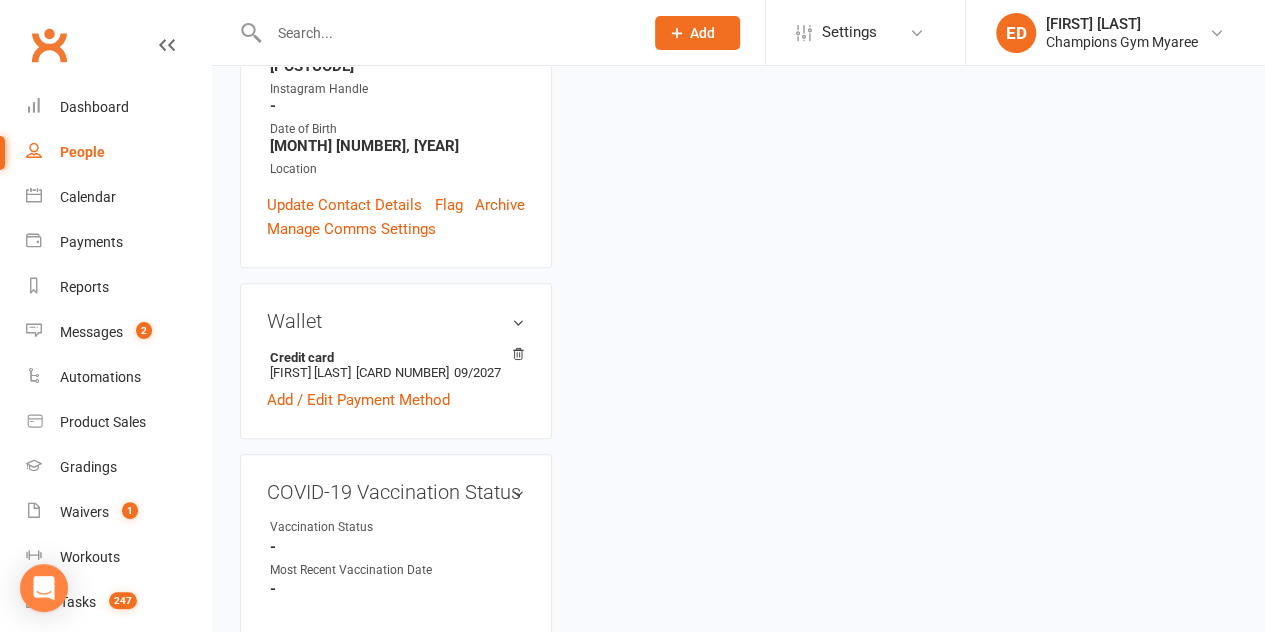 scroll, scrollTop: 0, scrollLeft: 0, axis: both 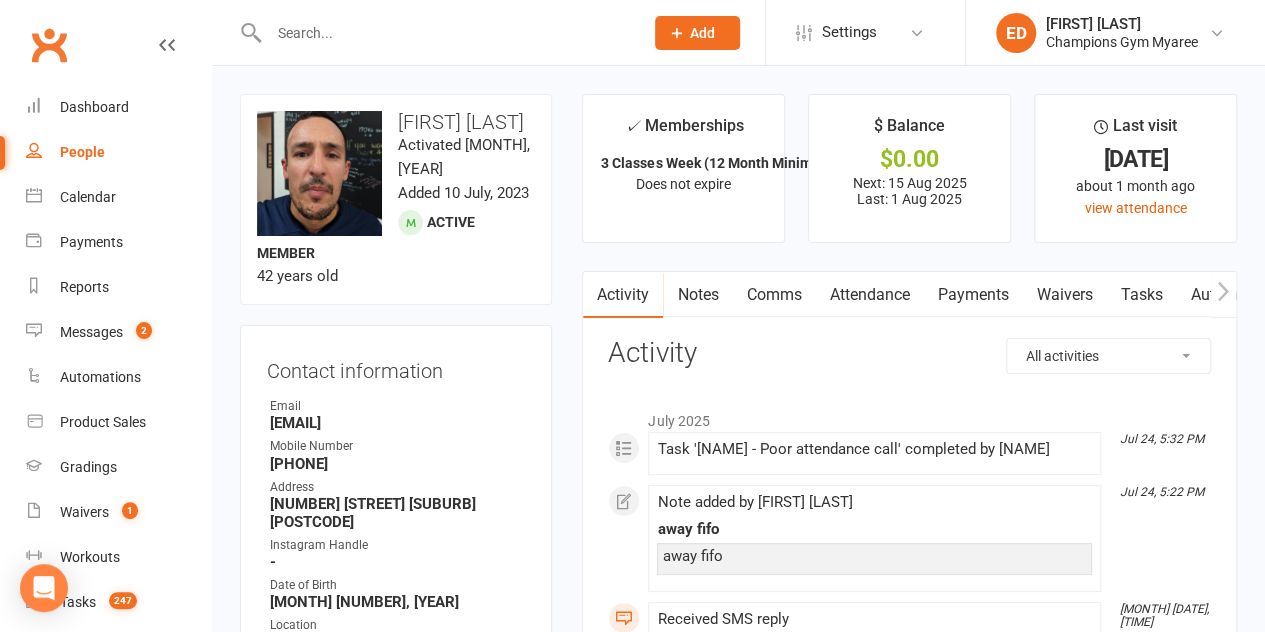 click at bounding box center (434, 32) 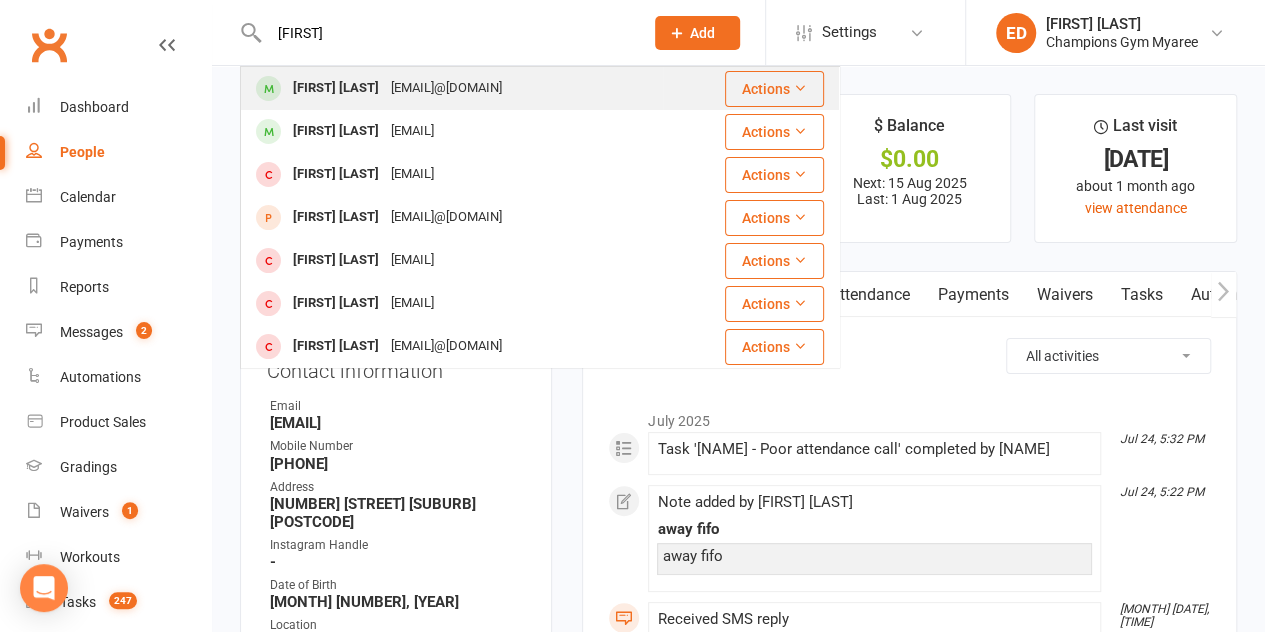 type on "[FIRST]" 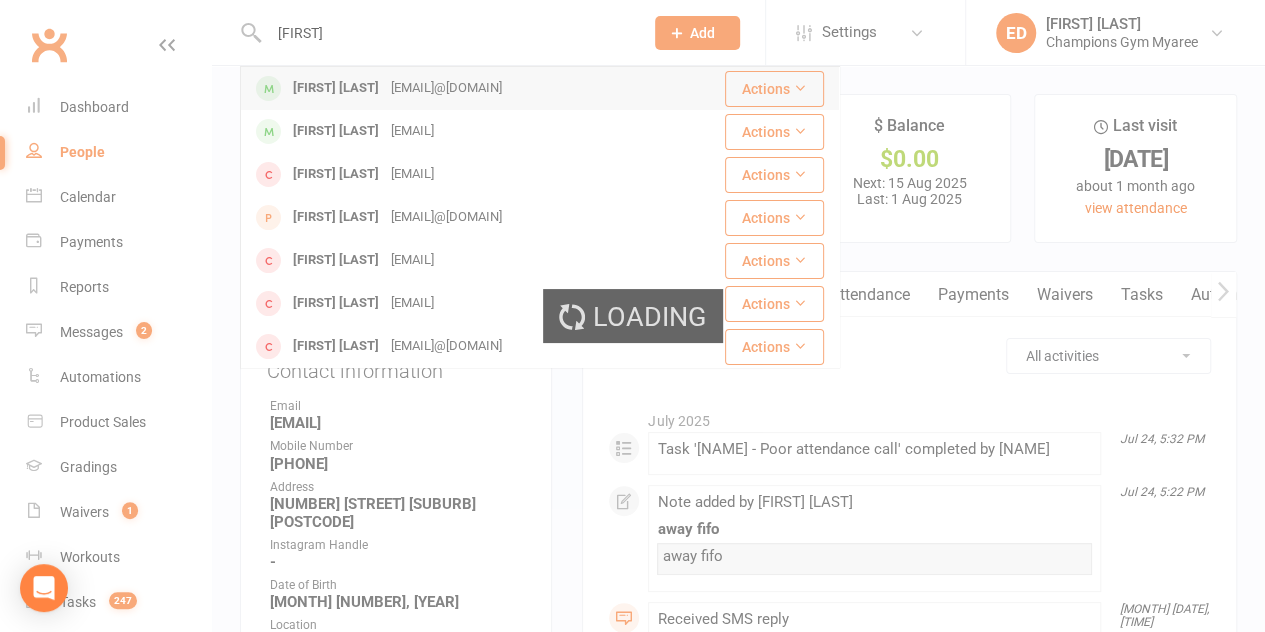 type 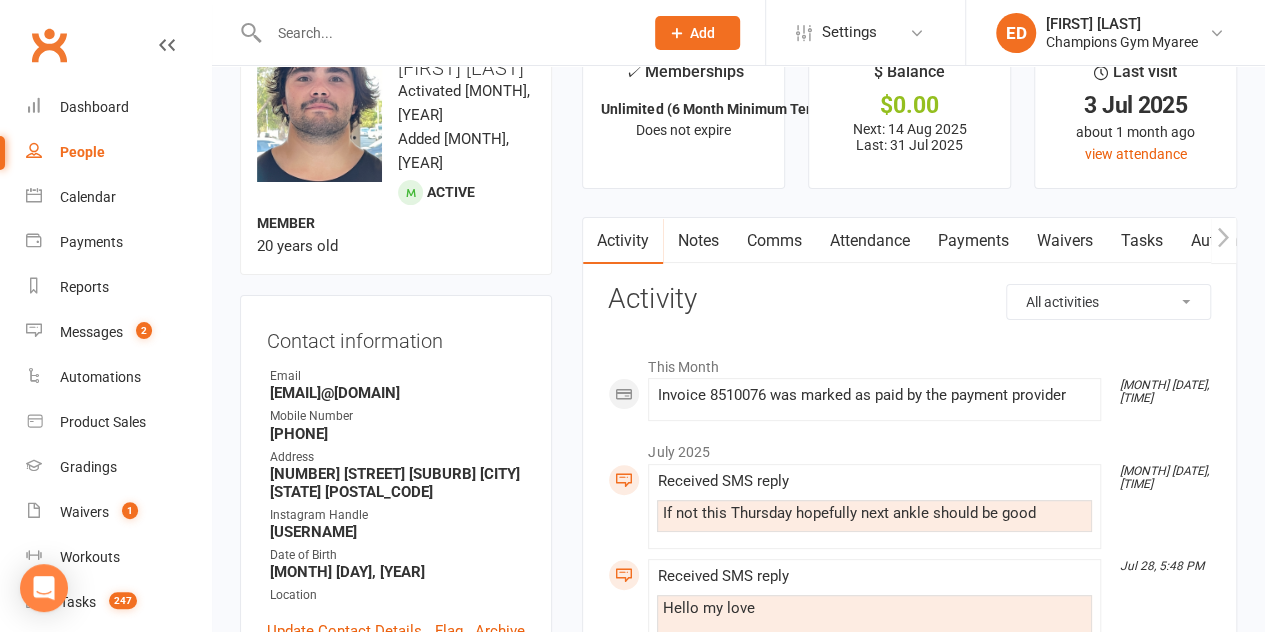 scroll, scrollTop: 0, scrollLeft: 0, axis: both 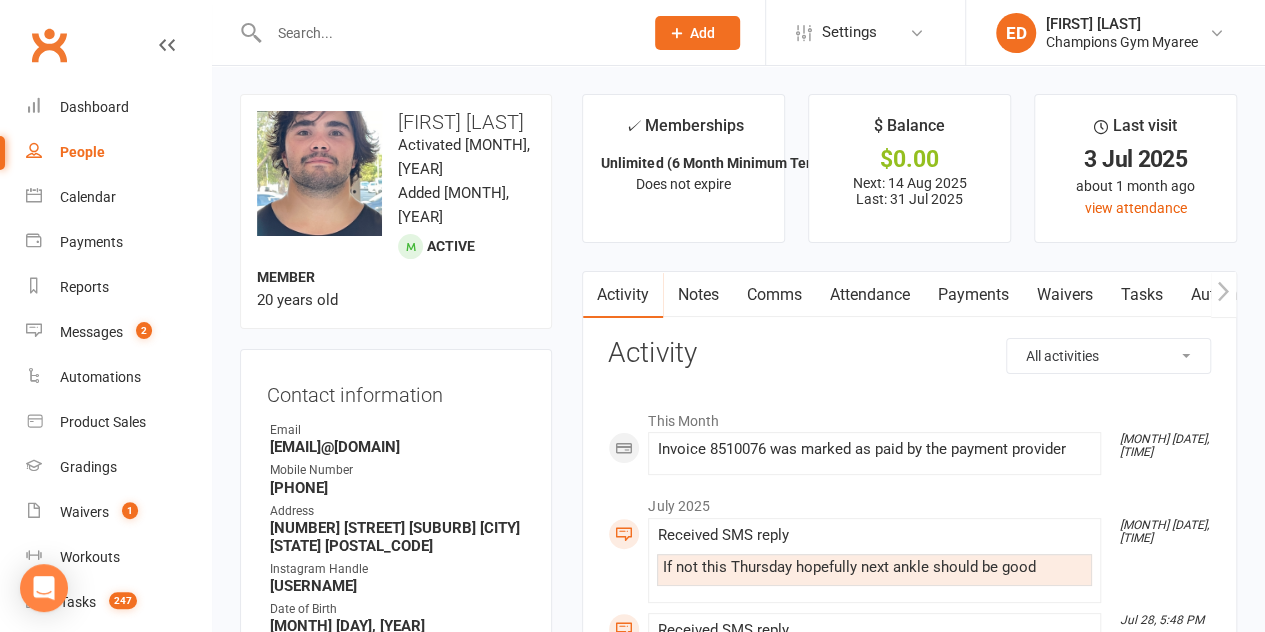 click on "Notes" at bounding box center (697, 295) 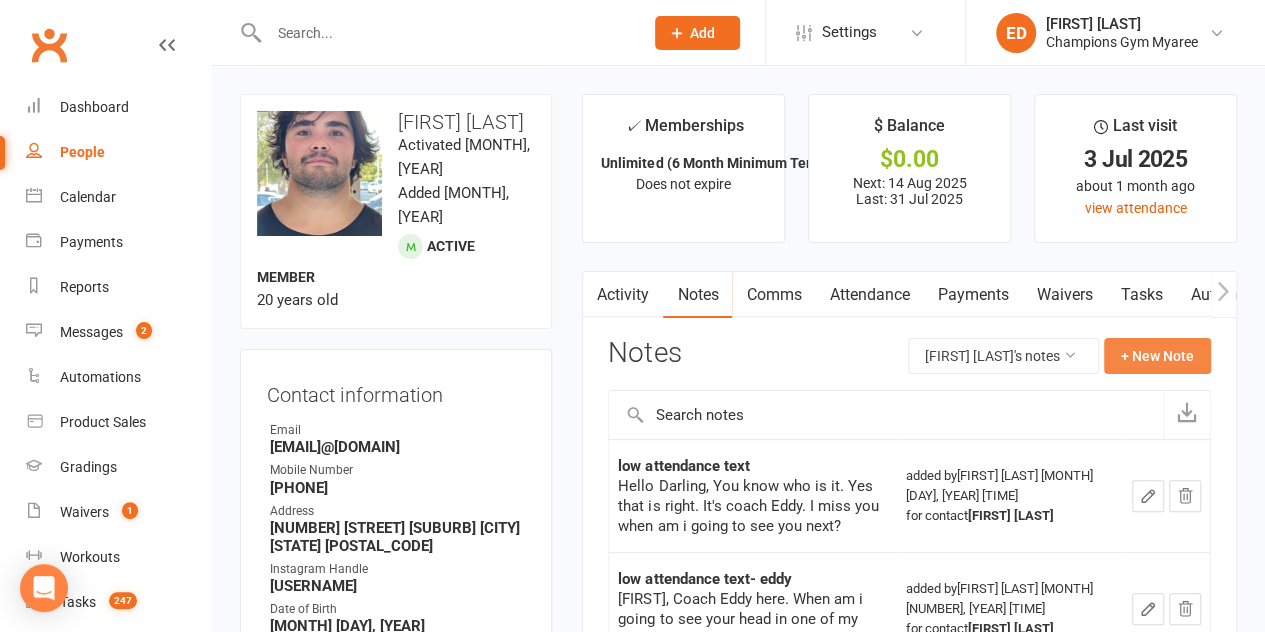 click on "+ New Note" at bounding box center [1157, 356] 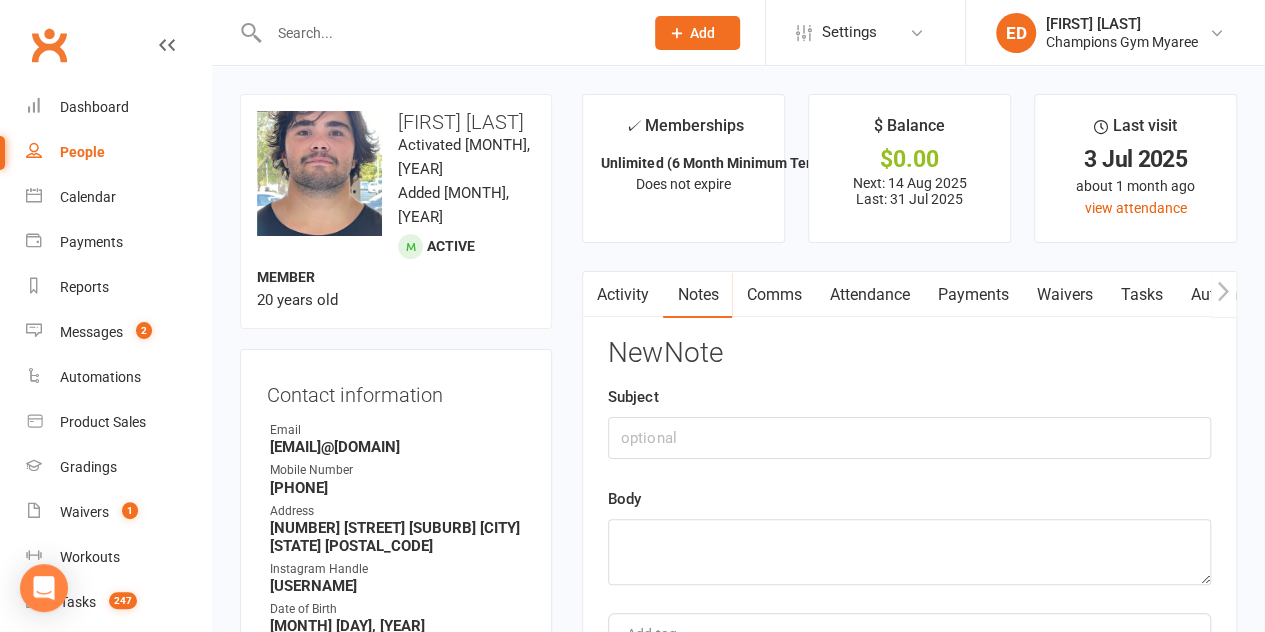 click on "Comms" at bounding box center [773, 295] 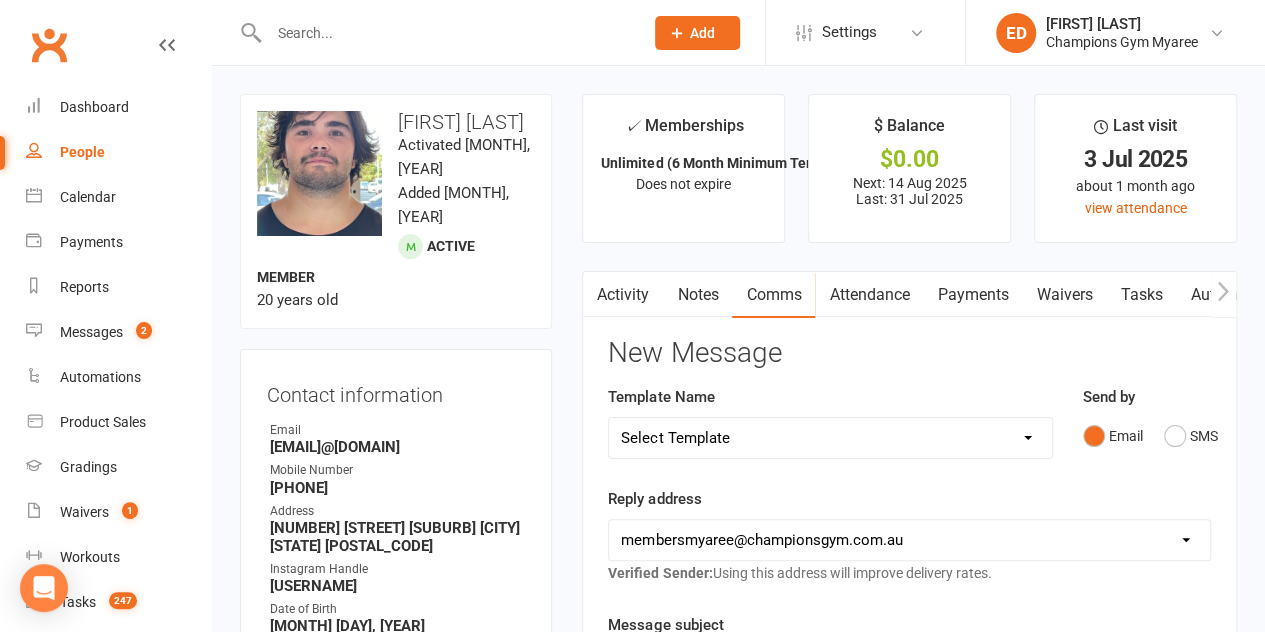 click on "Email SMS" at bounding box center [1147, 436] 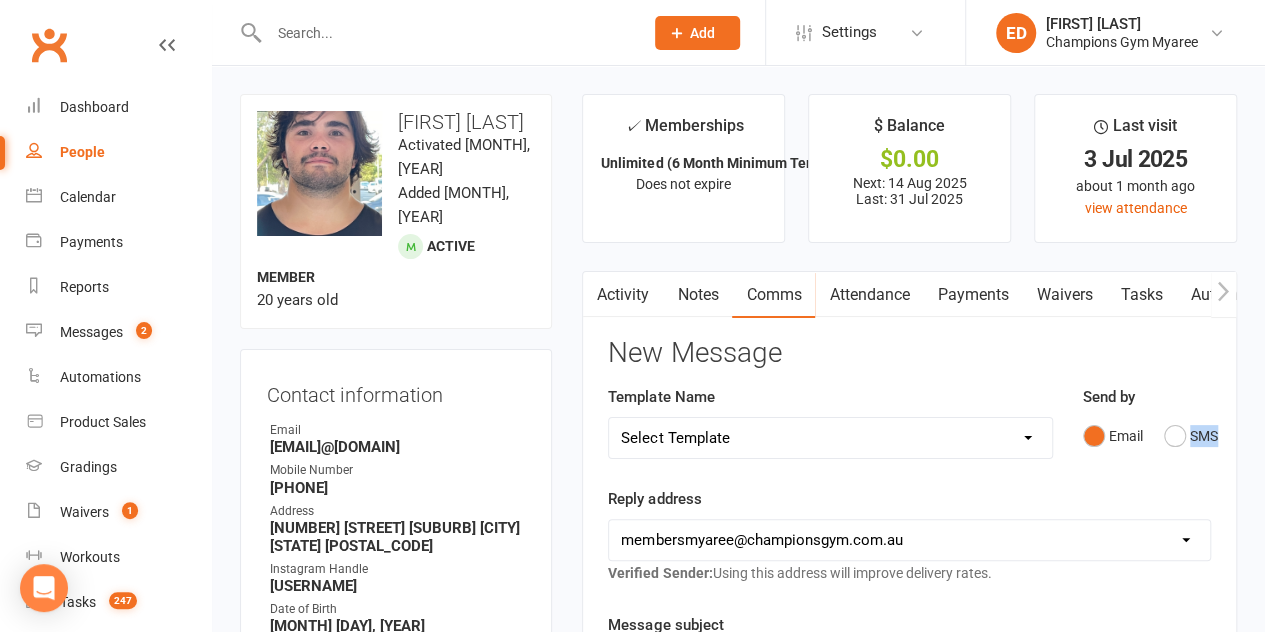 click on "Email SMS" at bounding box center [1147, 436] 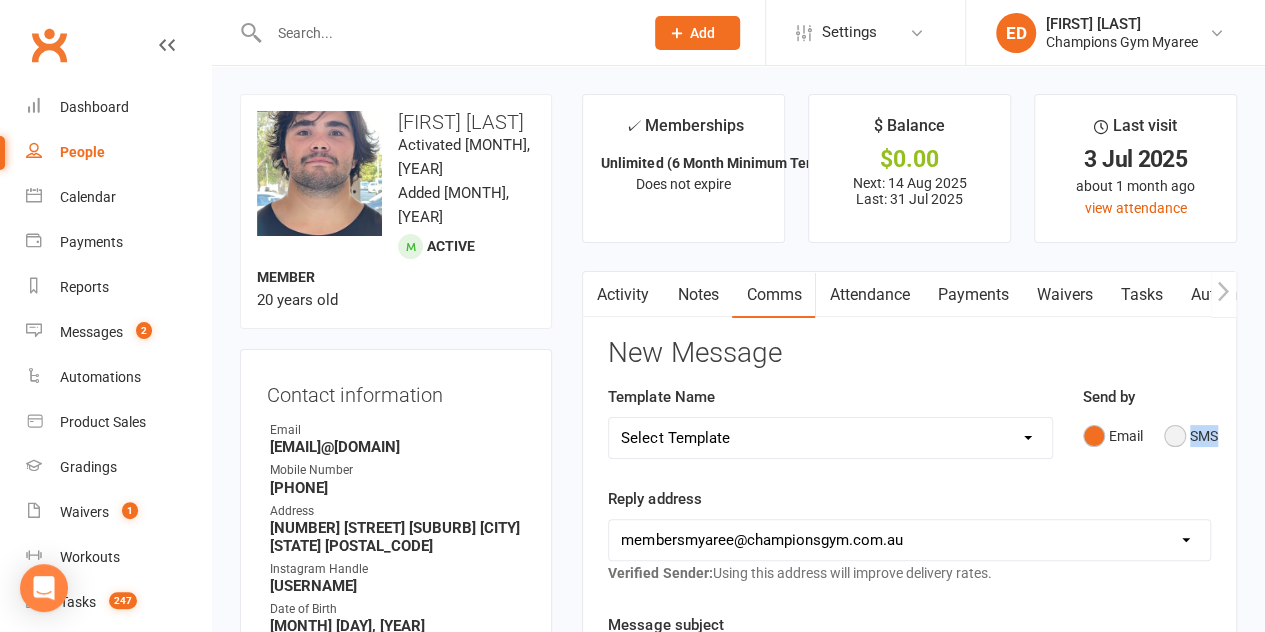 click on "SMS" at bounding box center (1191, 436) 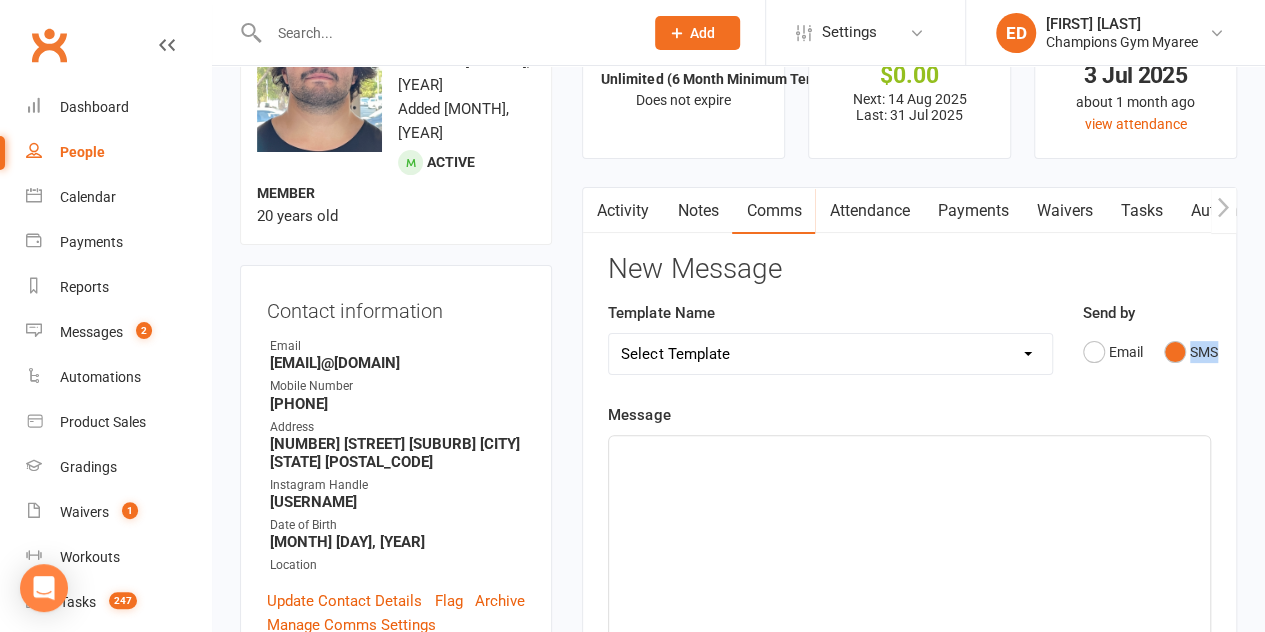 scroll, scrollTop: 90, scrollLeft: 0, axis: vertical 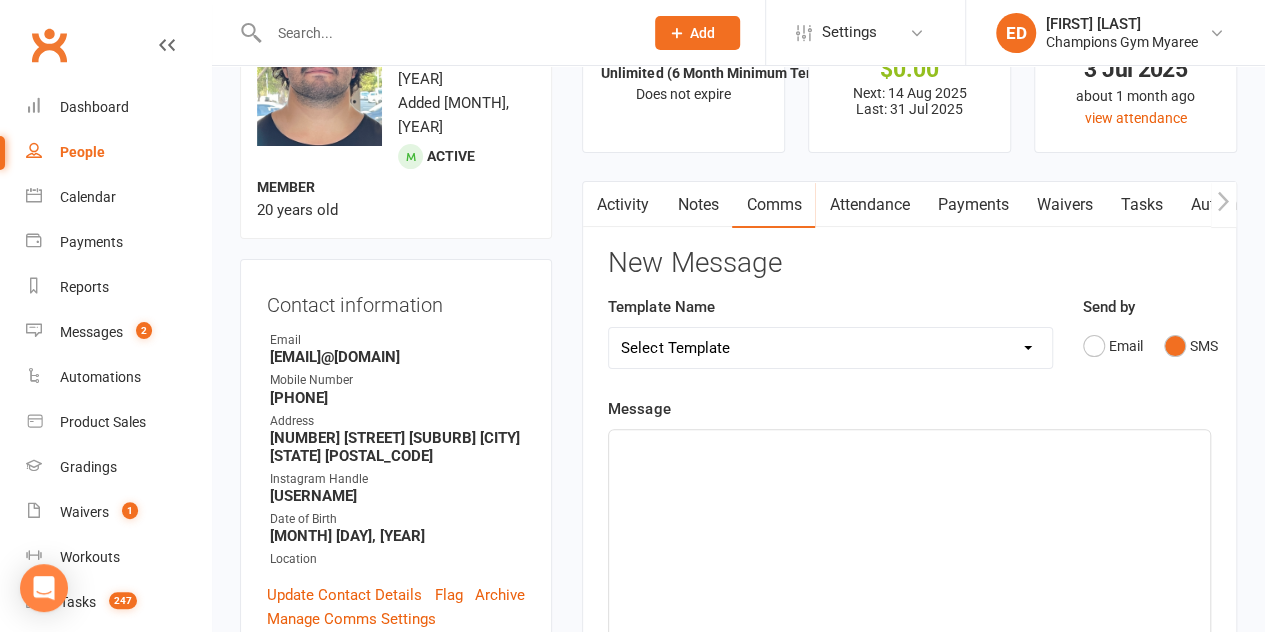 click on "﻿" 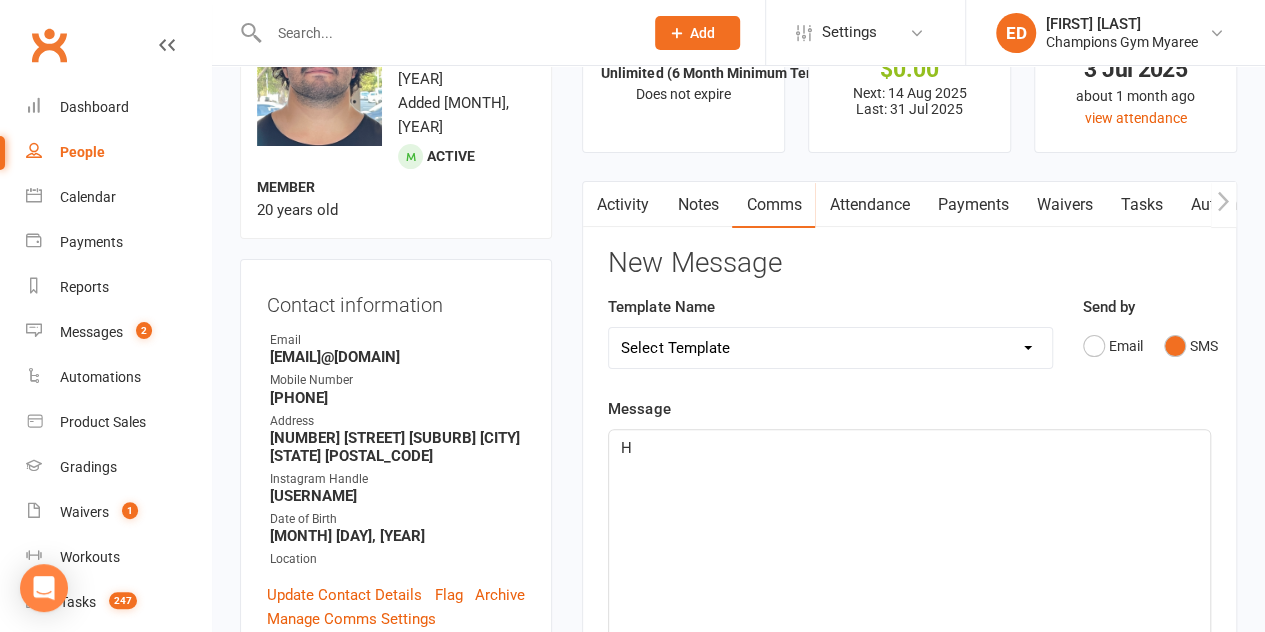 type 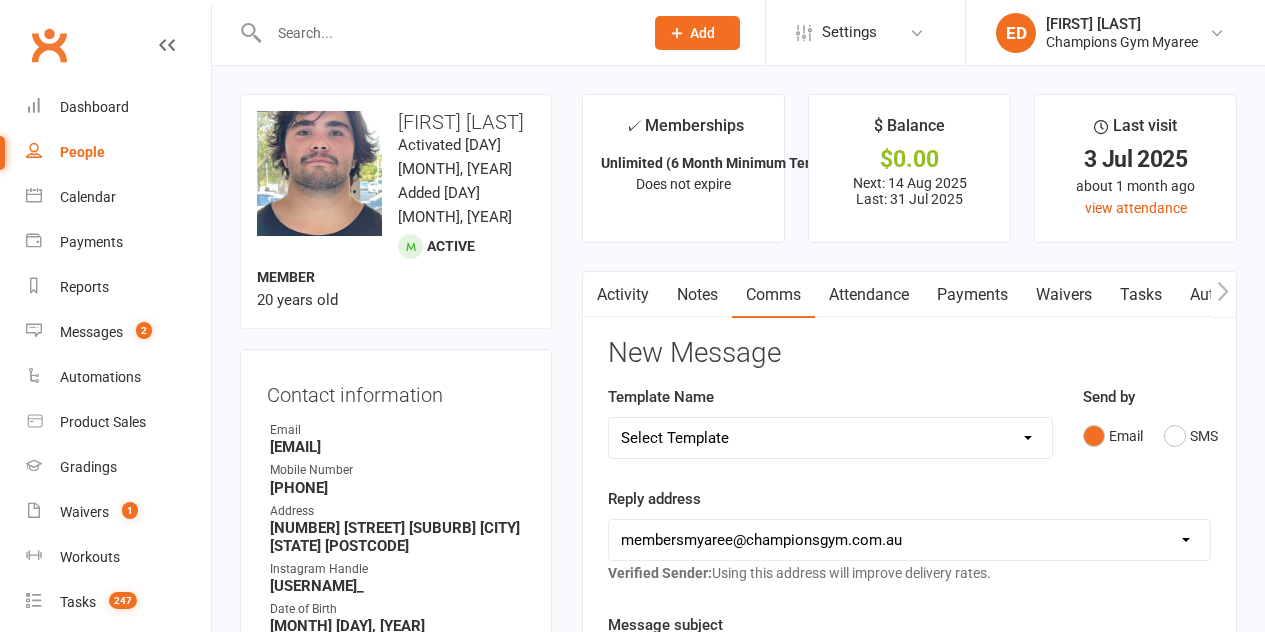 scroll, scrollTop: 90, scrollLeft: 0, axis: vertical 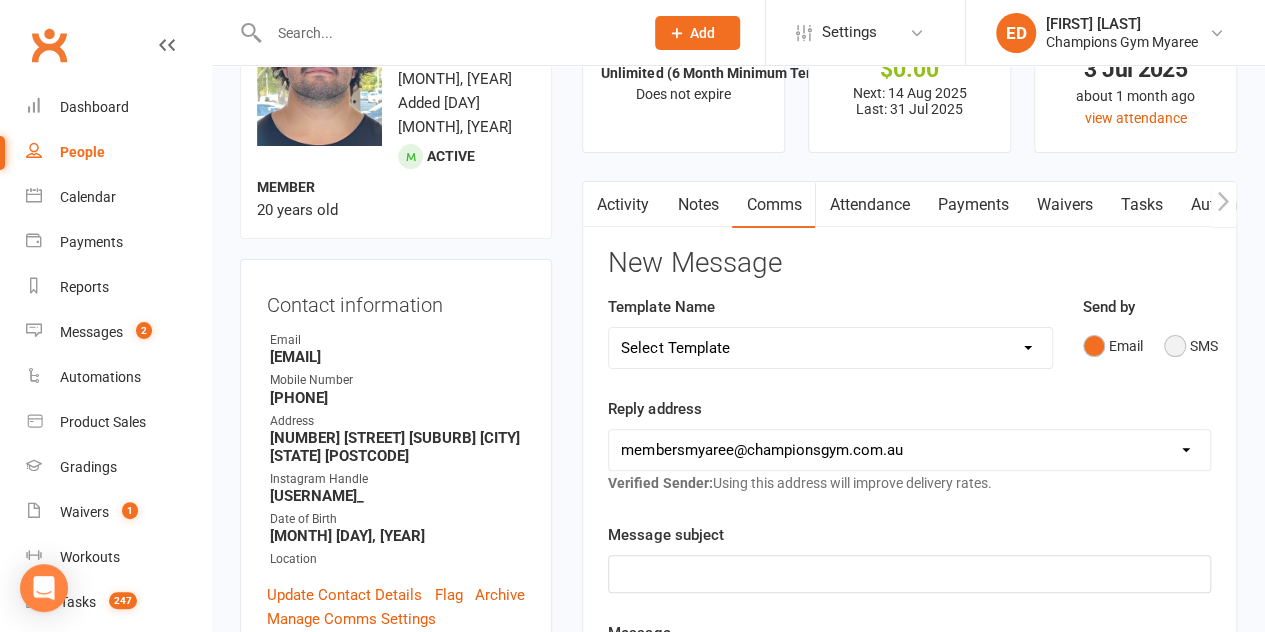 click on "SMS" at bounding box center (1191, 346) 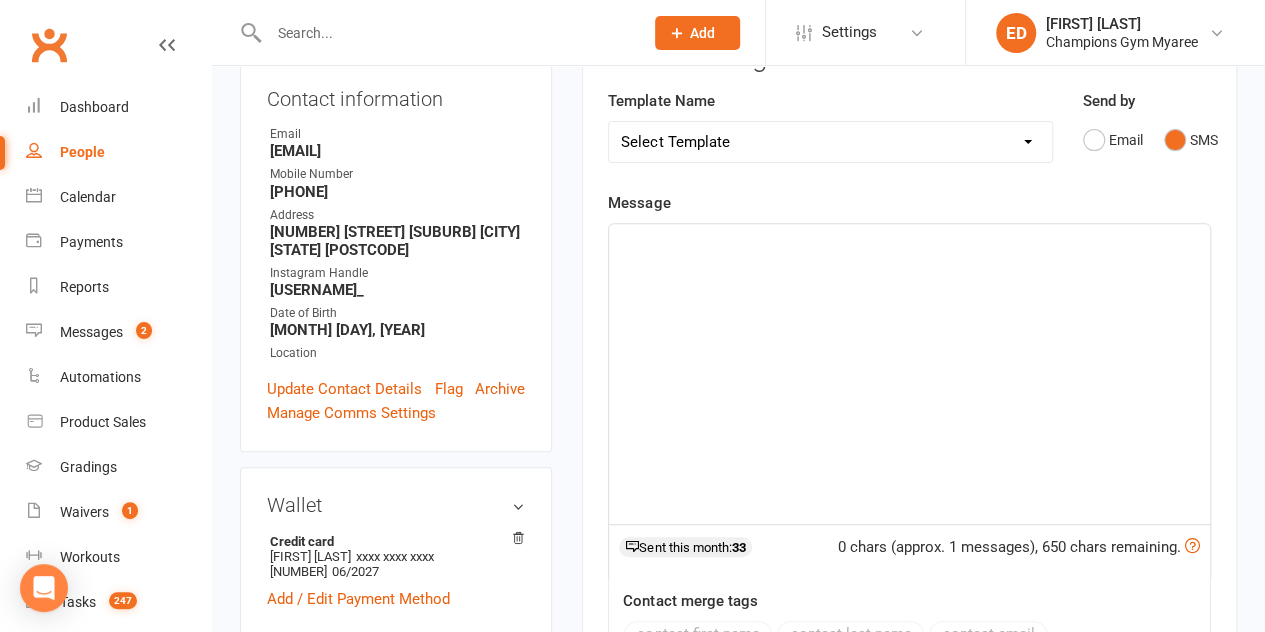 scroll, scrollTop: 310, scrollLeft: 0, axis: vertical 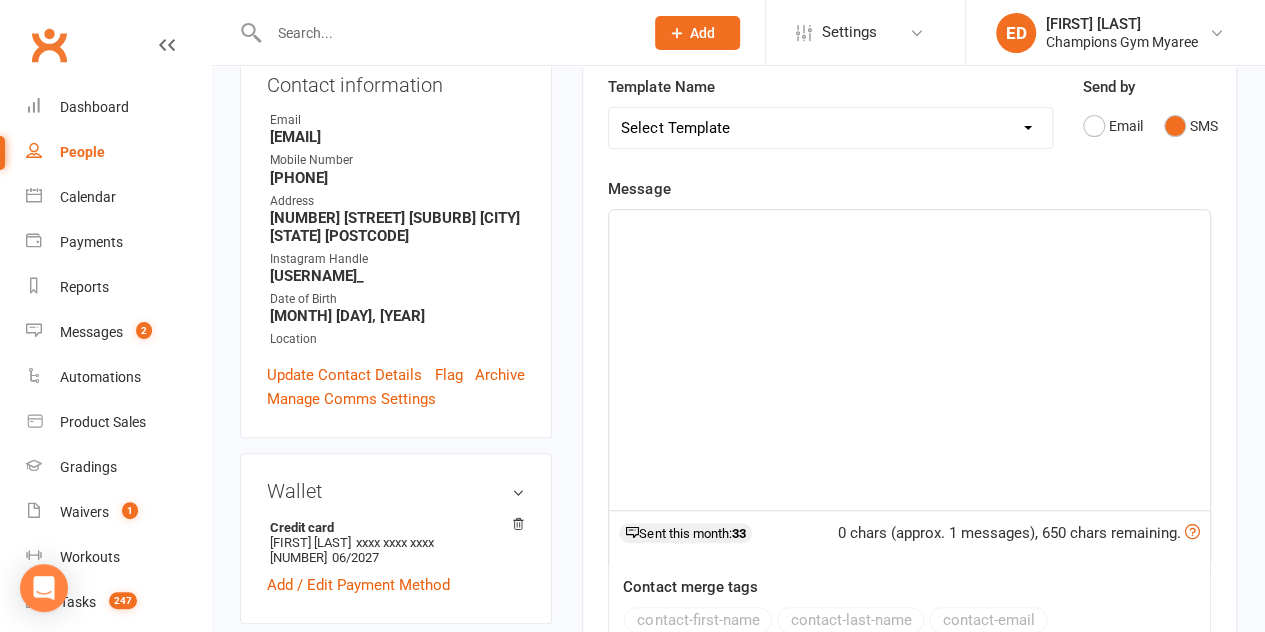drag, startPoint x: 1279, startPoint y: 124, endPoint x: 1279, endPoint y: 171, distance: 47 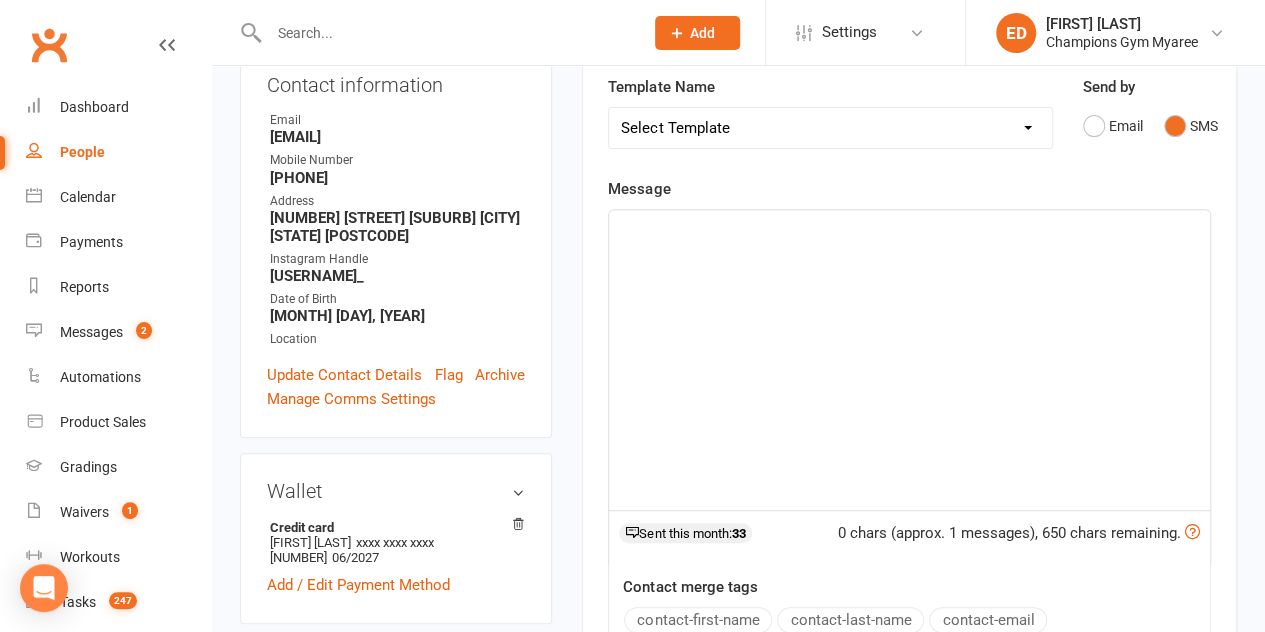 click on "﻿" 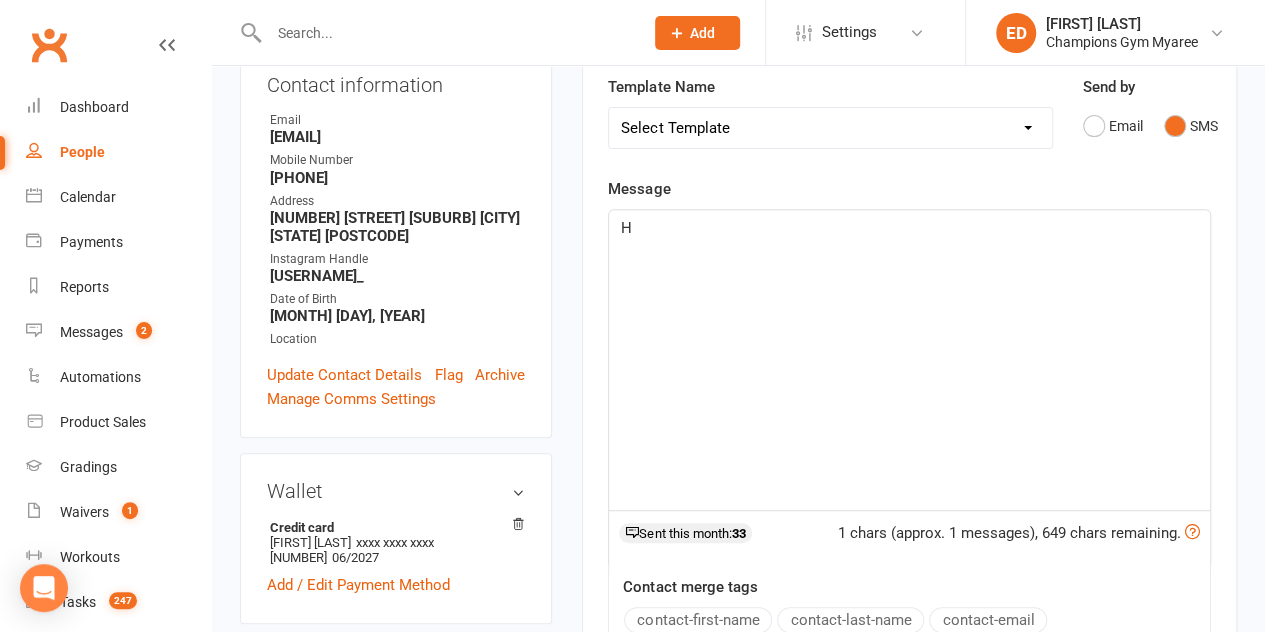 type 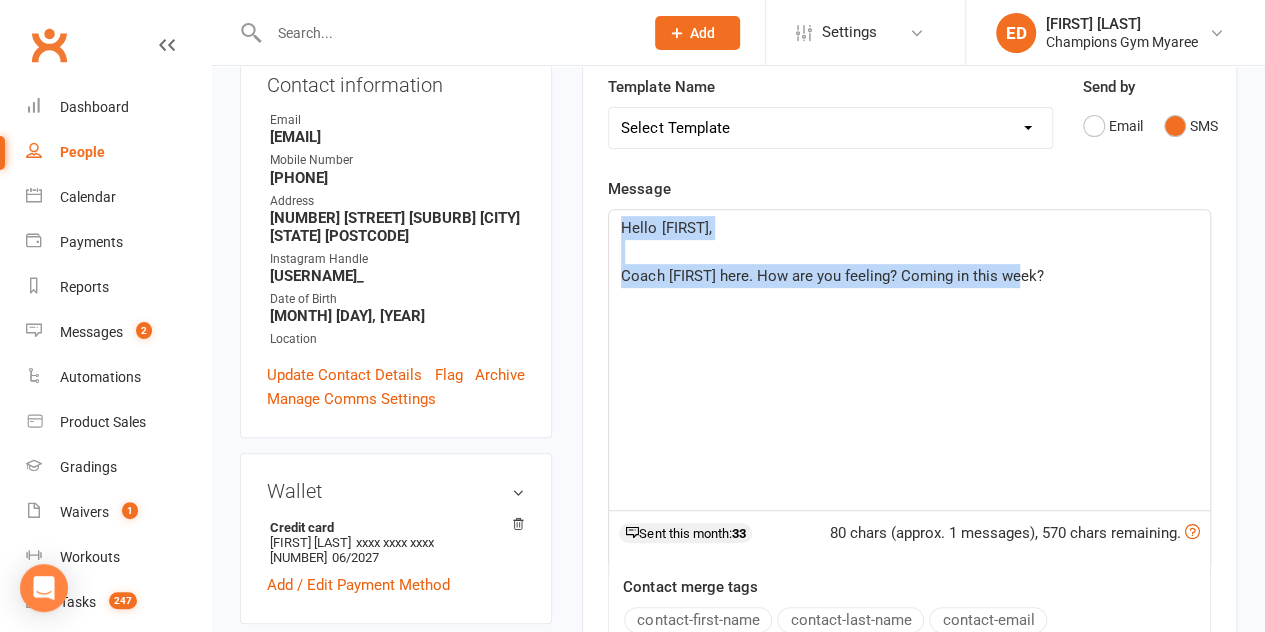 drag, startPoint x: 1039, startPoint y: 273, endPoint x: 613, endPoint y: 219, distance: 429.4089 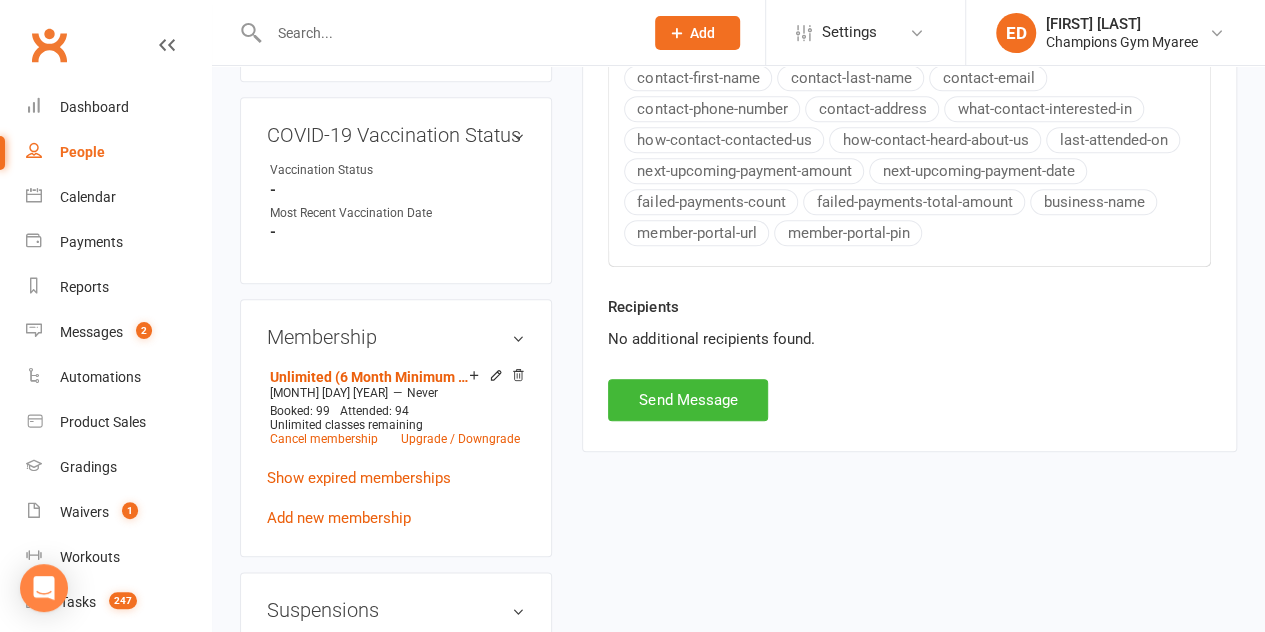 scroll, scrollTop: 874, scrollLeft: 0, axis: vertical 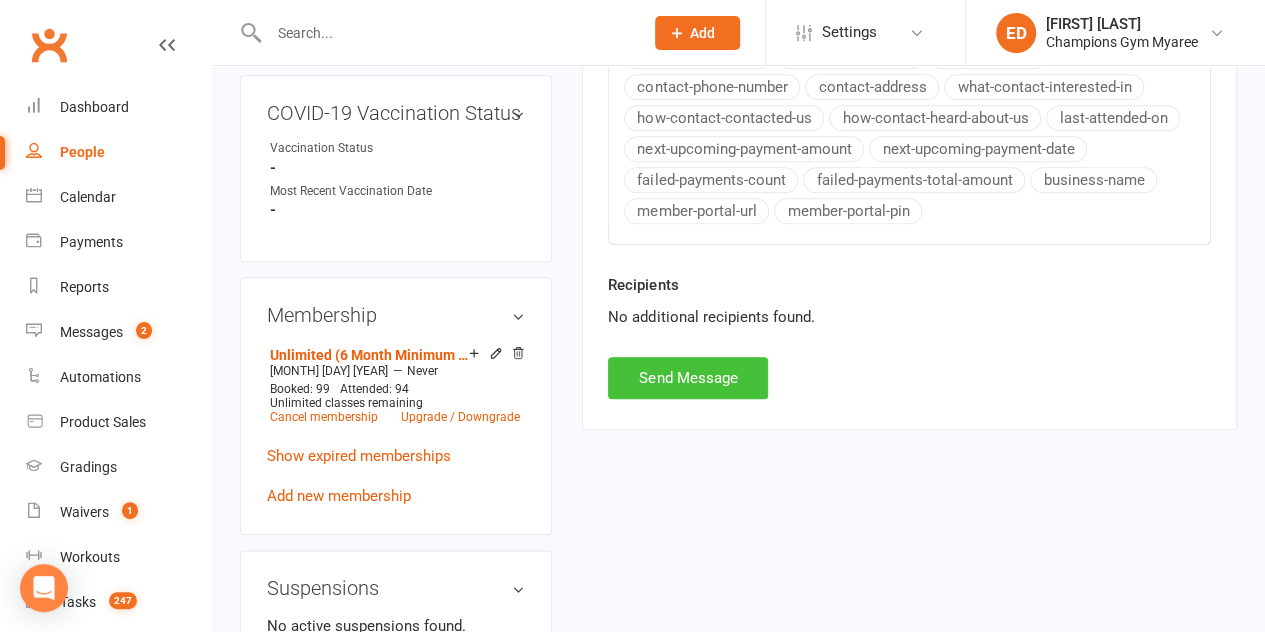 click on "Send Message" at bounding box center (688, 378) 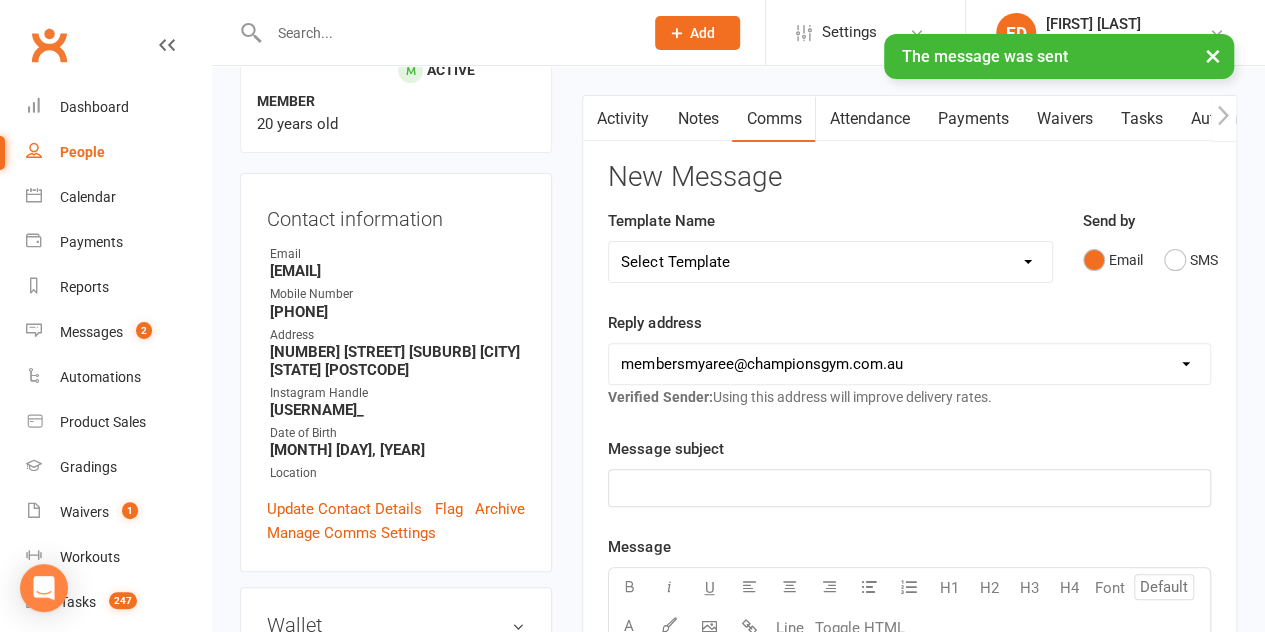 scroll, scrollTop: 0, scrollLeft: 0, axis: both 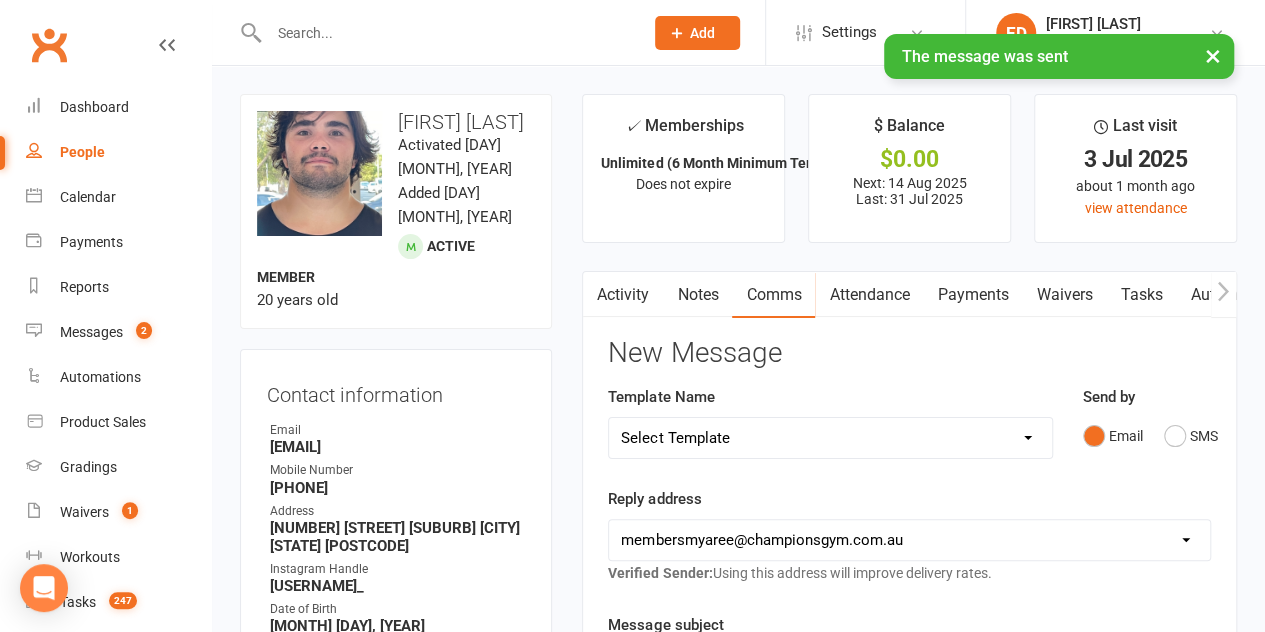 click on "Notes" at bounding box center (697, 295) 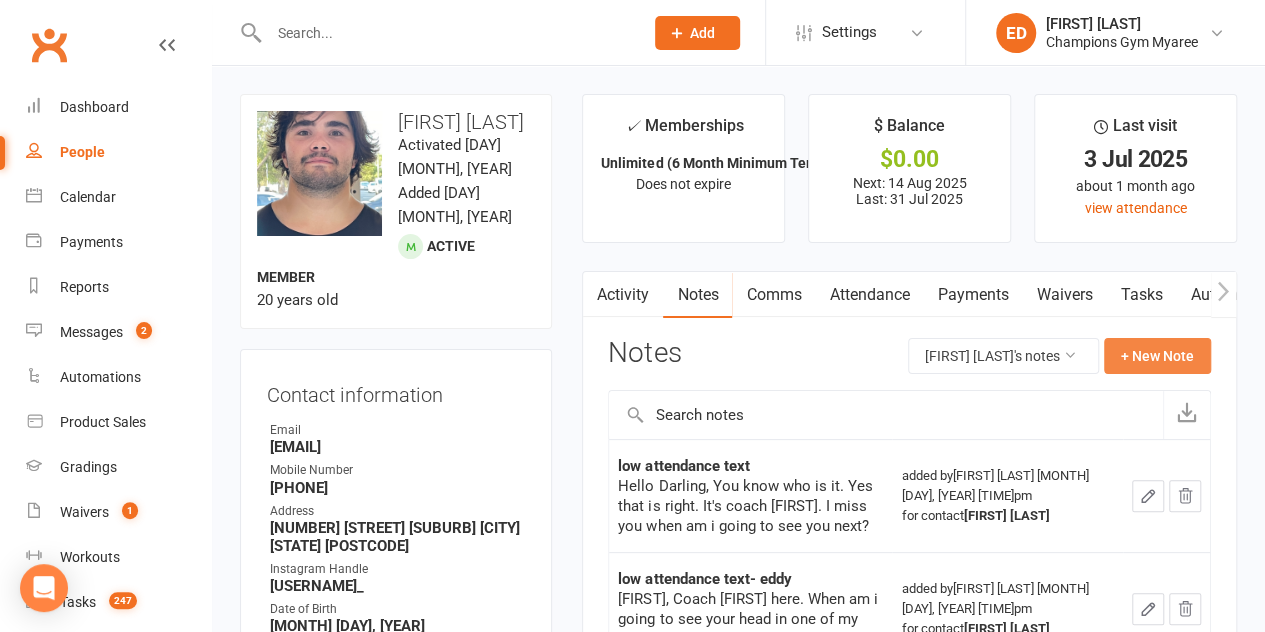 click on "+ New Note" at bounding box center [1157, 356] 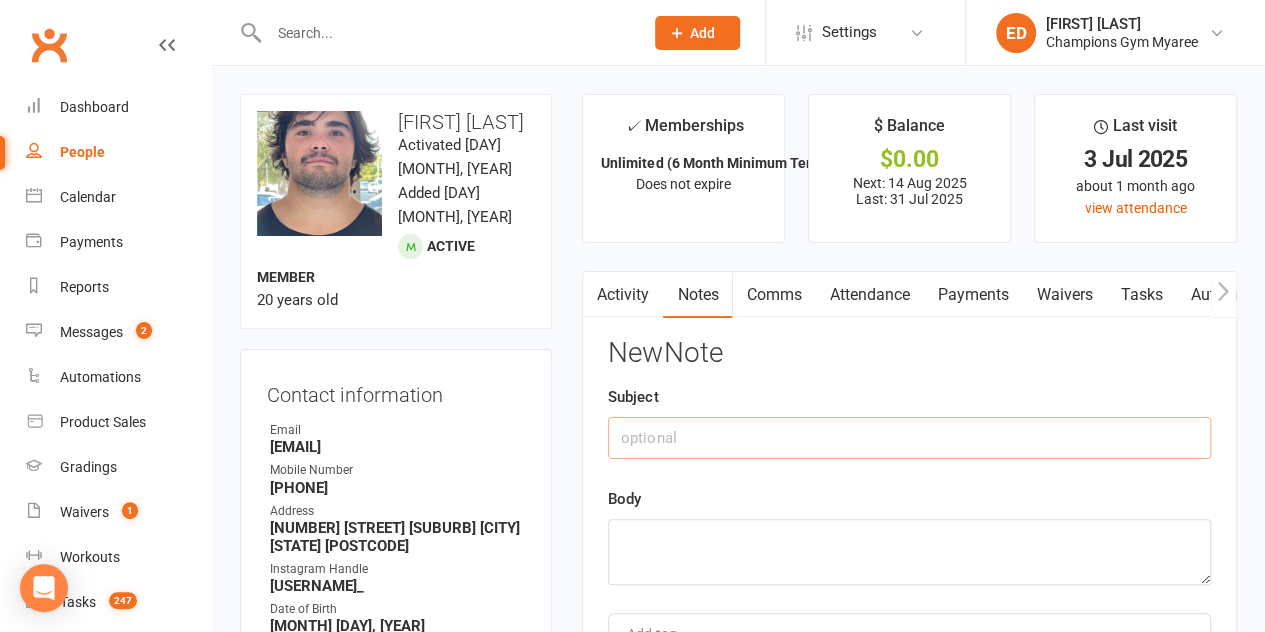 click at bounding box center [909, 438] 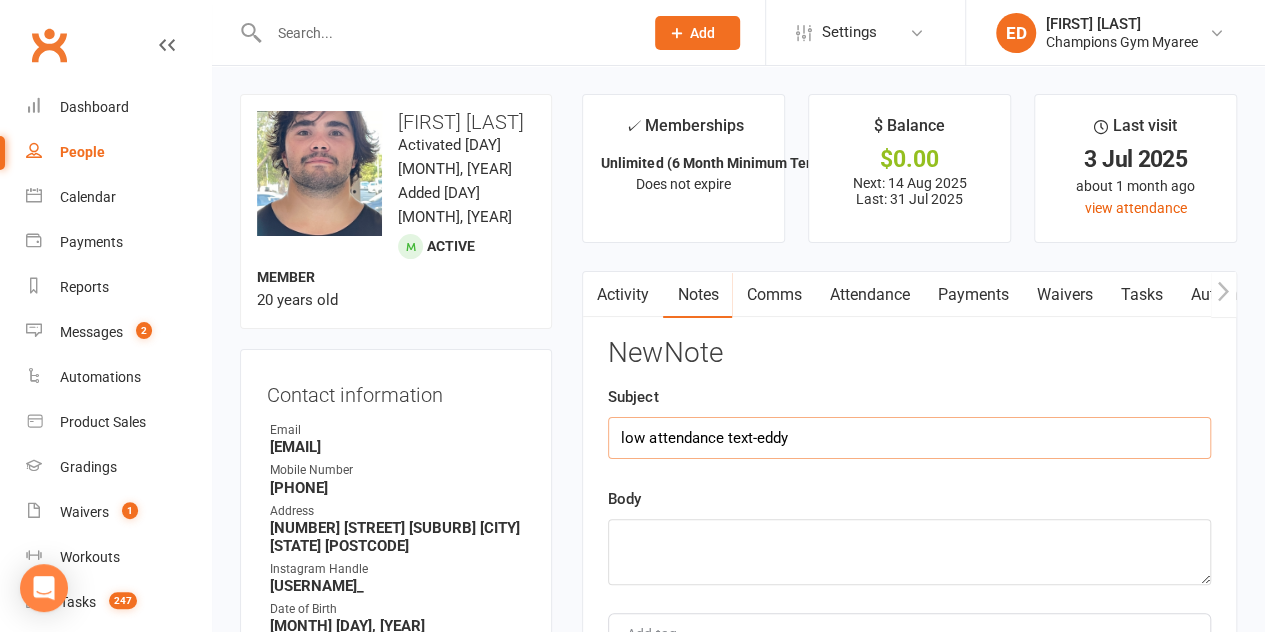type on "low attendance text-eddy" 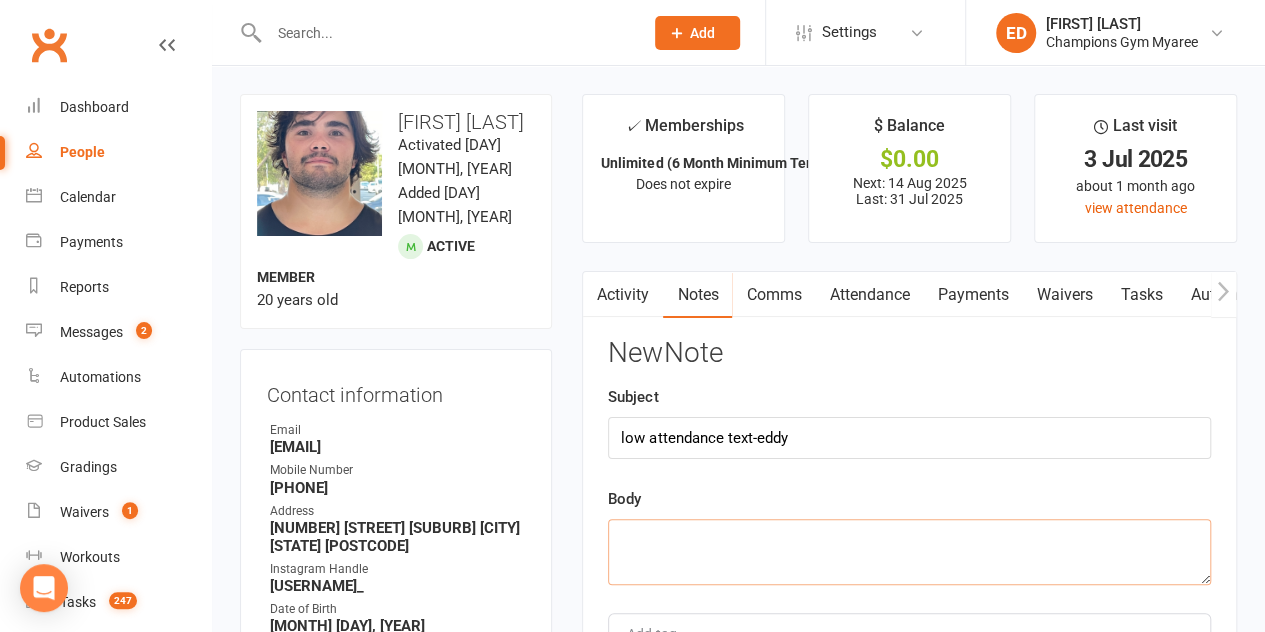 click at bounding box center [909, 552] 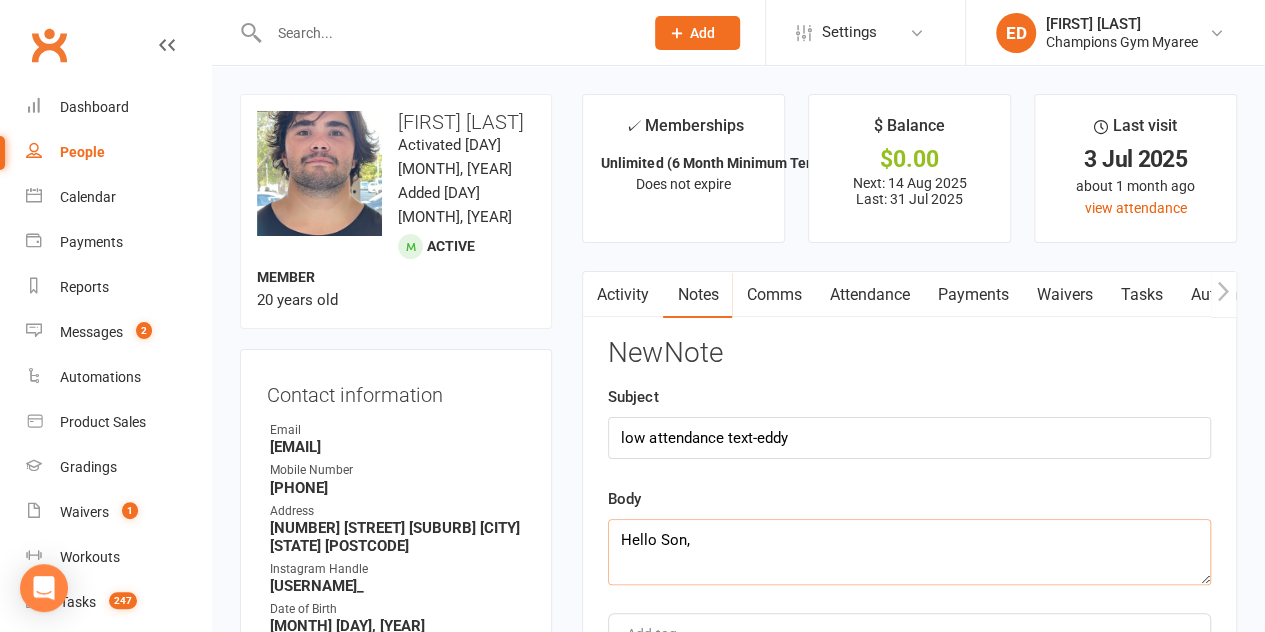 scroll, scrollTop: 60, scrollLeft: 0, axis: vertical 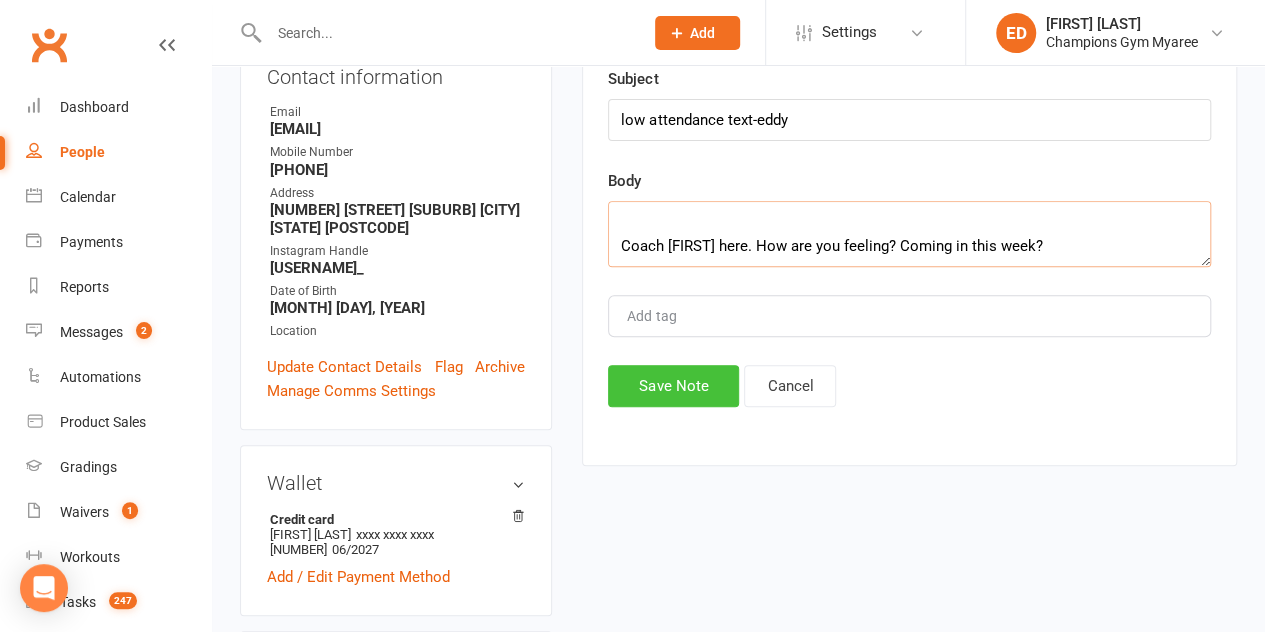type on "Hello Son,
Coach Eddy here. How are you feeling? Coming in this week?" 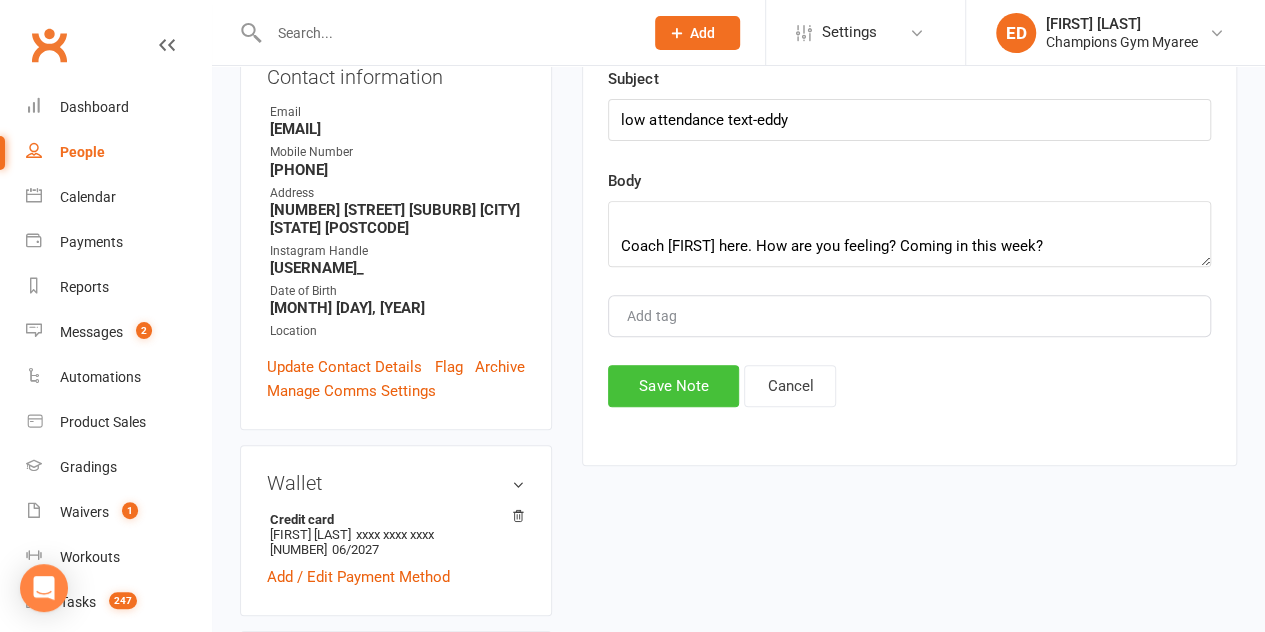 click on "Save Note" at bounding box center (673, 386) 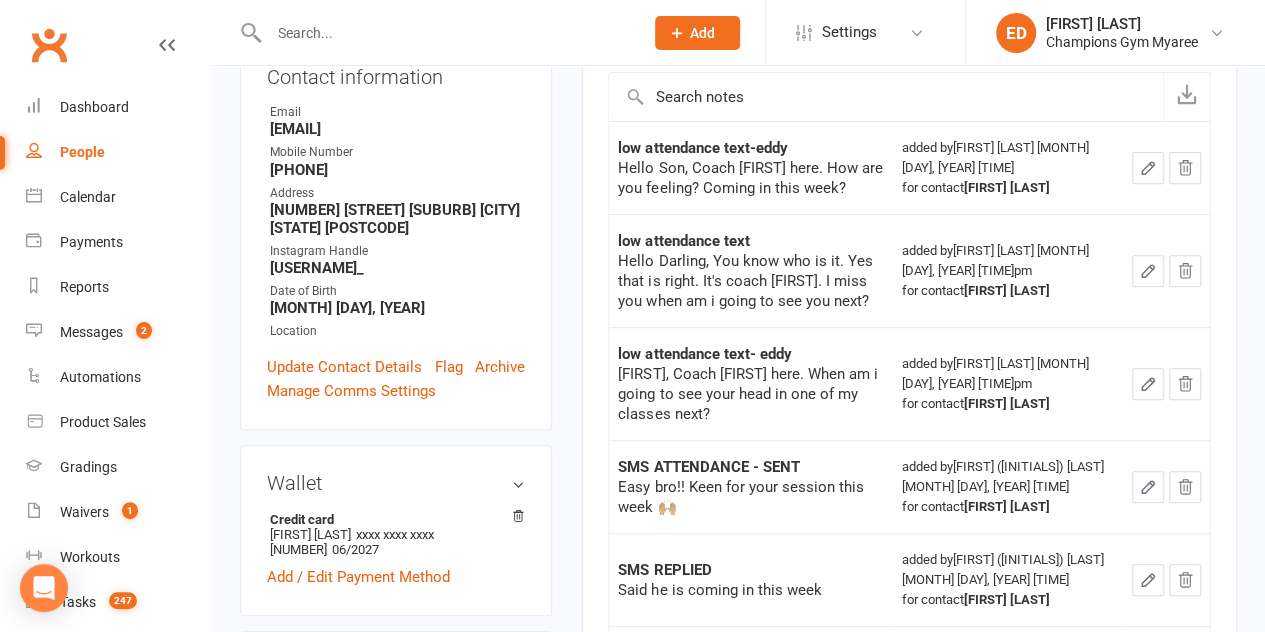 click at bounding box center (446, 33) 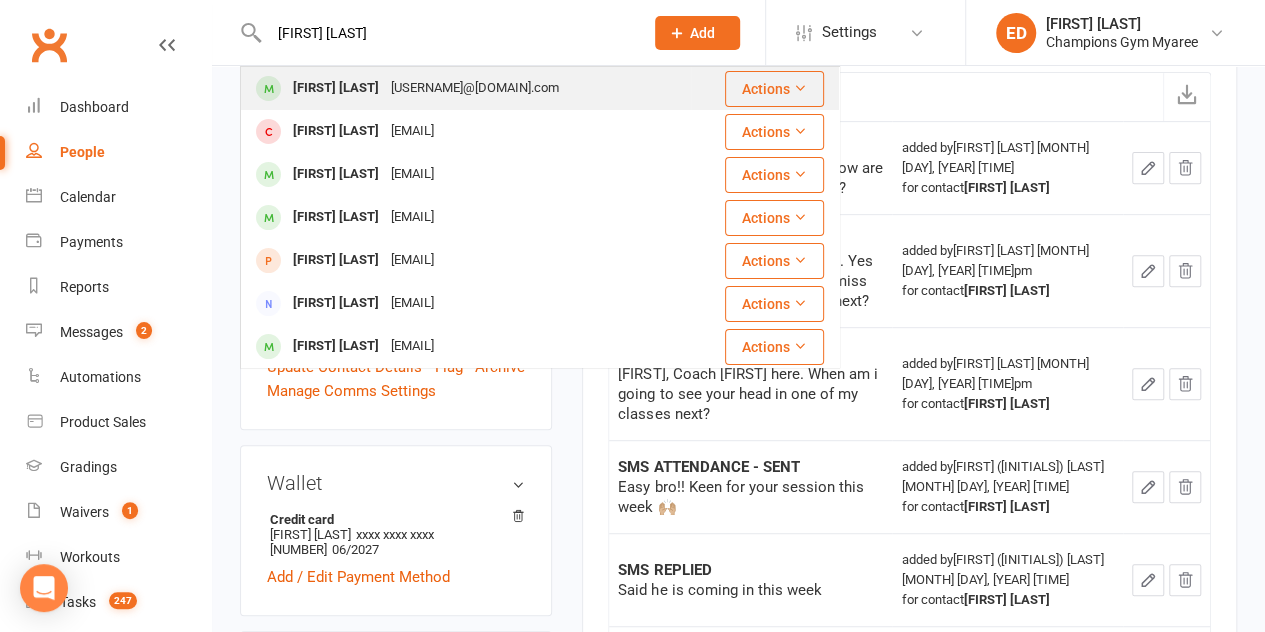 type on "sean pr" 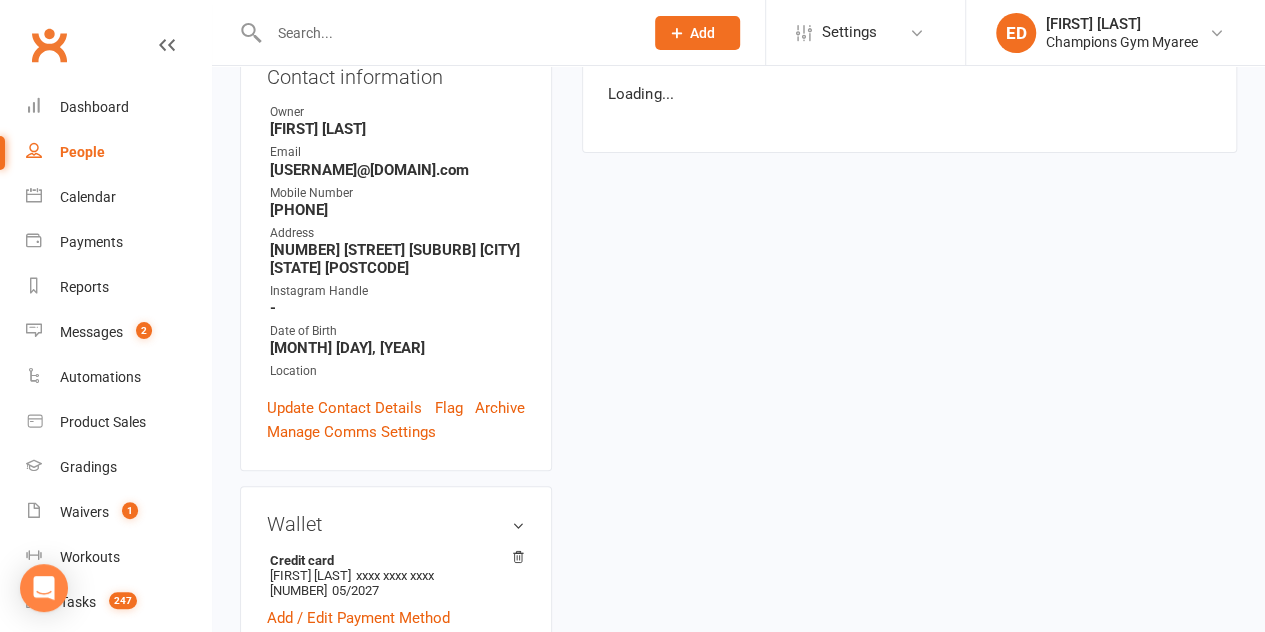 scroll, scrollTop: 0, scrollLeft: 0, axis: both 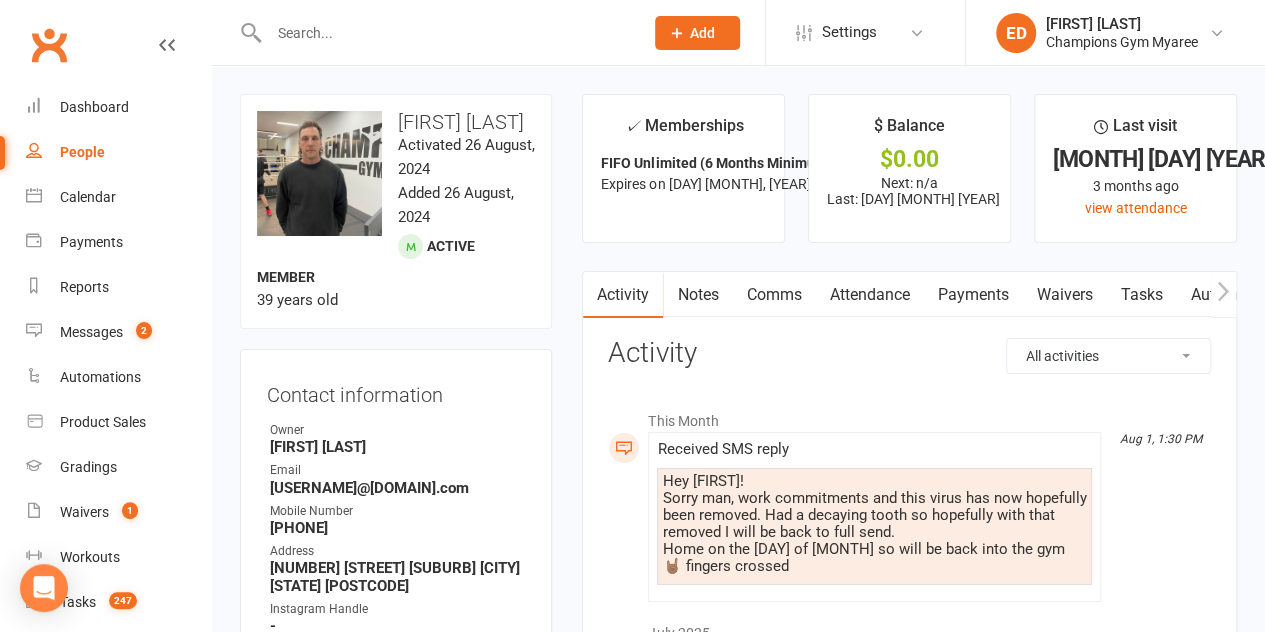 click at bounding box center (446, 33) 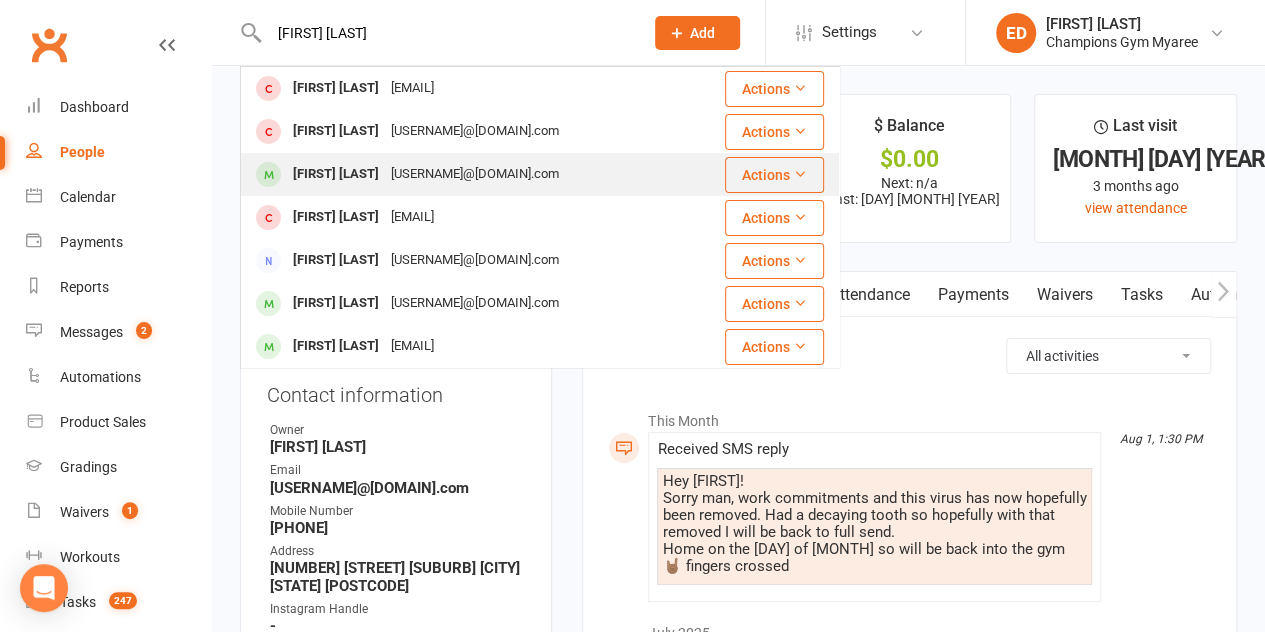 type on "thomas p" 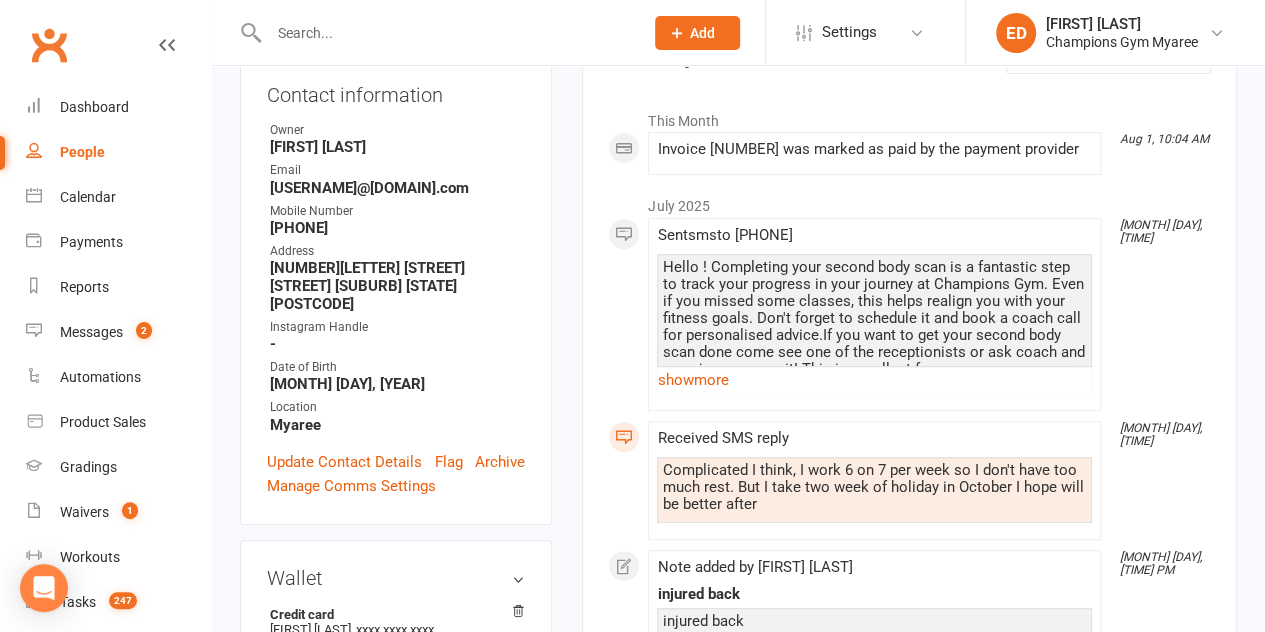 scroll, scrollTop: 311, scrollLeft: 0, axis: vertical 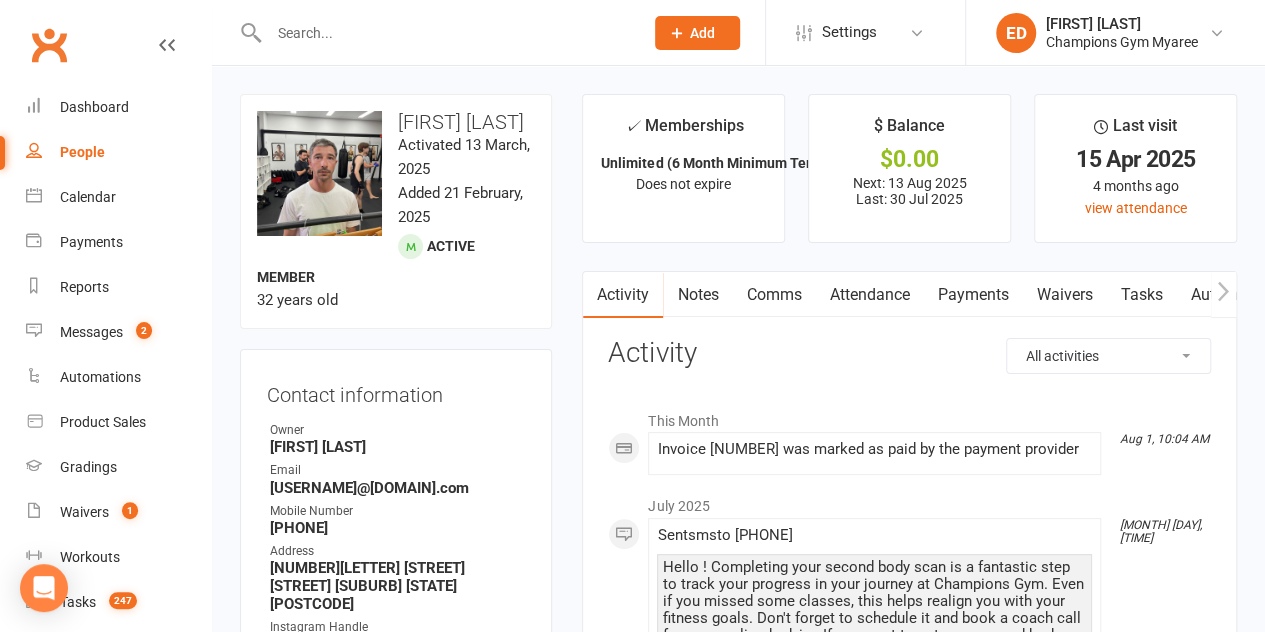 click at bounding box center (446, 33) 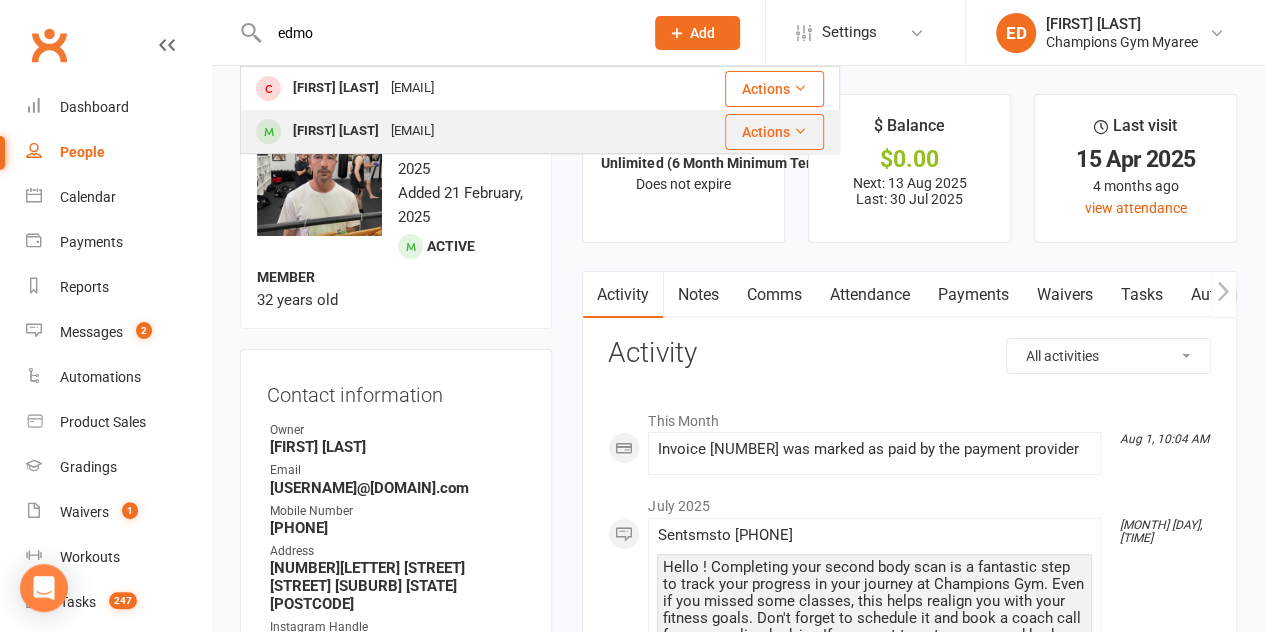 type on "edmo" 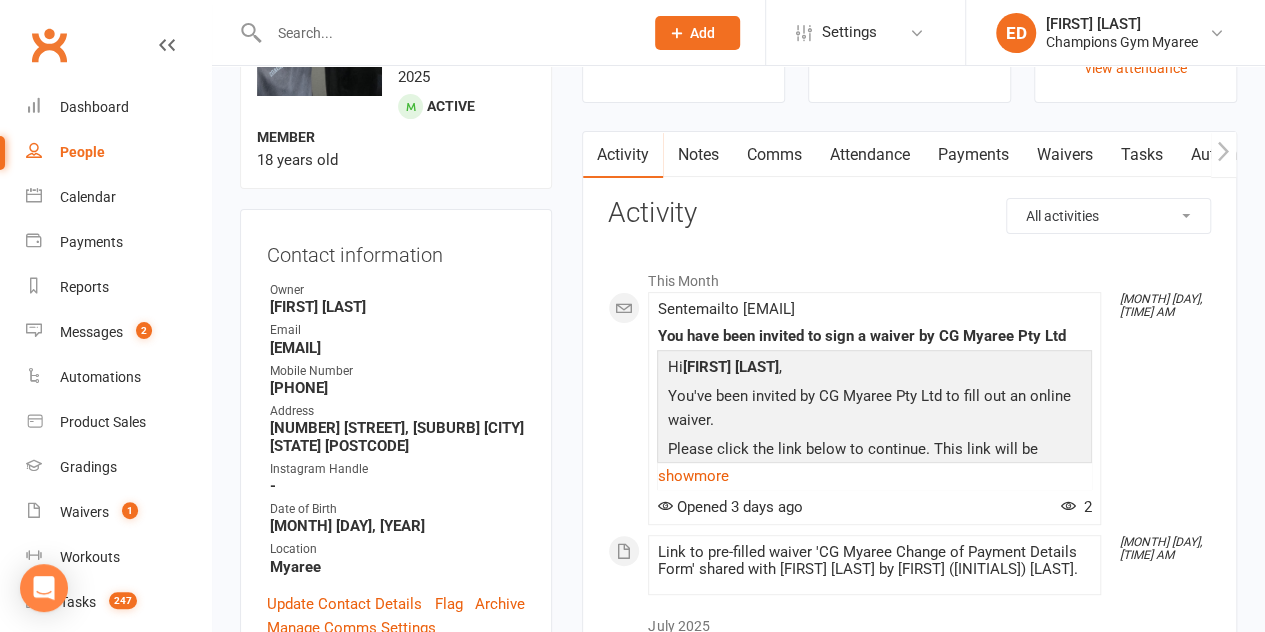 scroll, scrollTop: 124, scrollLeft: 0, axis: vertical 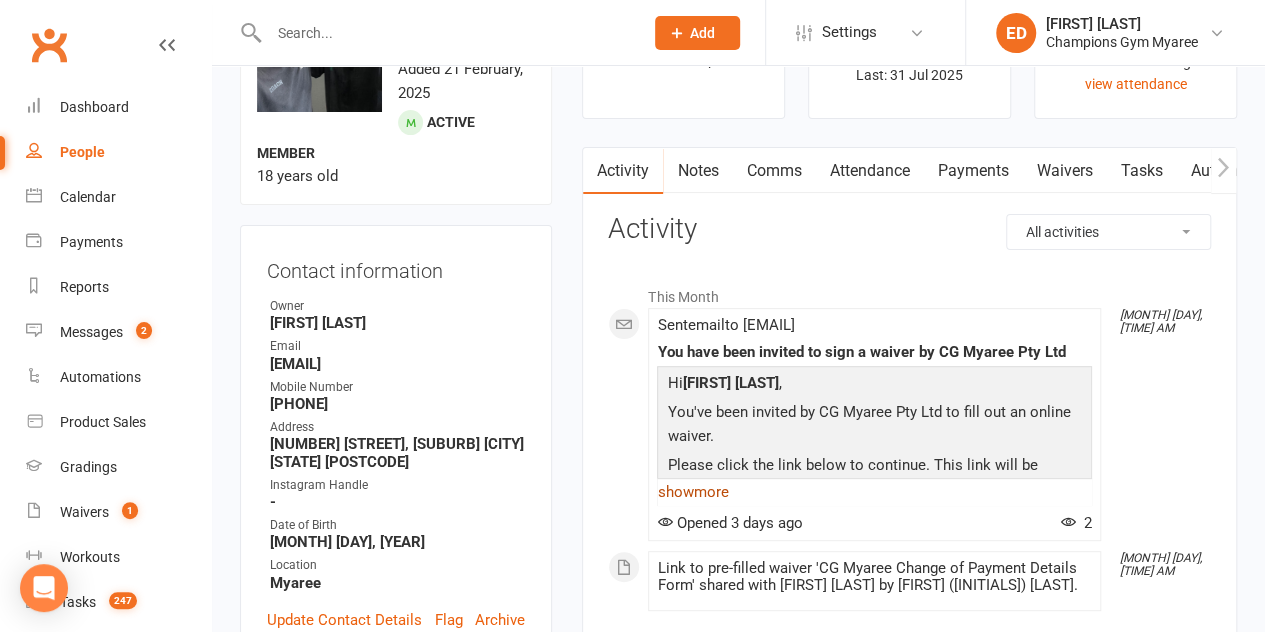 click on "show  more" at bounding box center [874, 492] 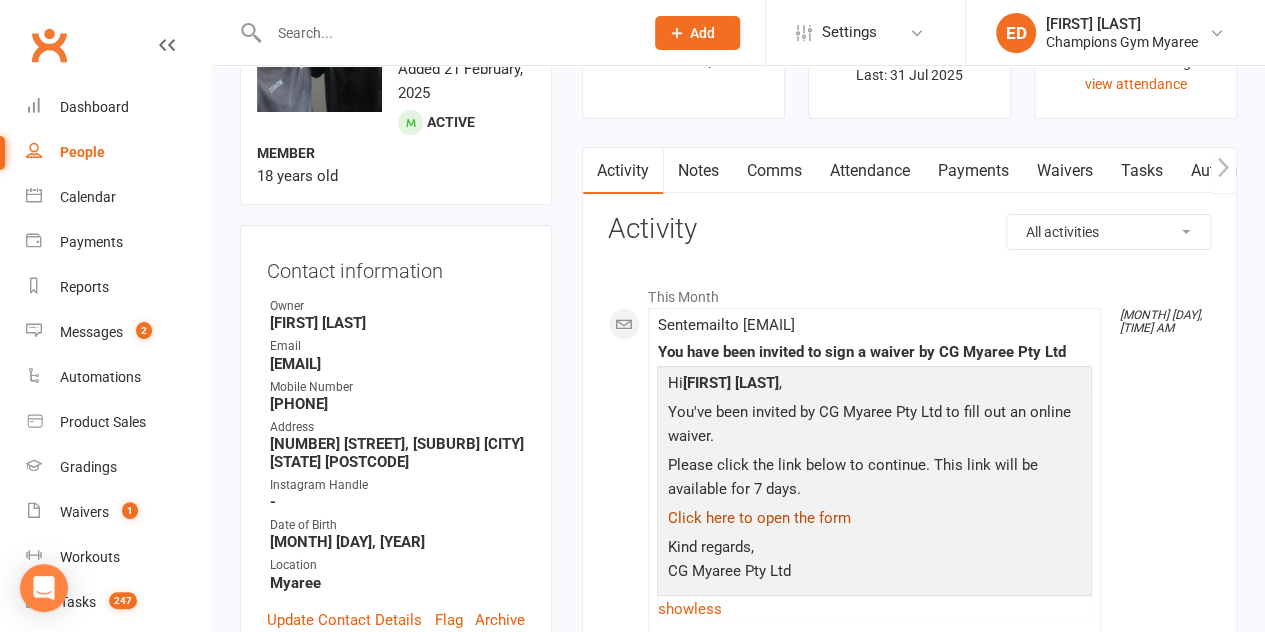 click on "Click here to open the form" at bounding box center (758, 518) 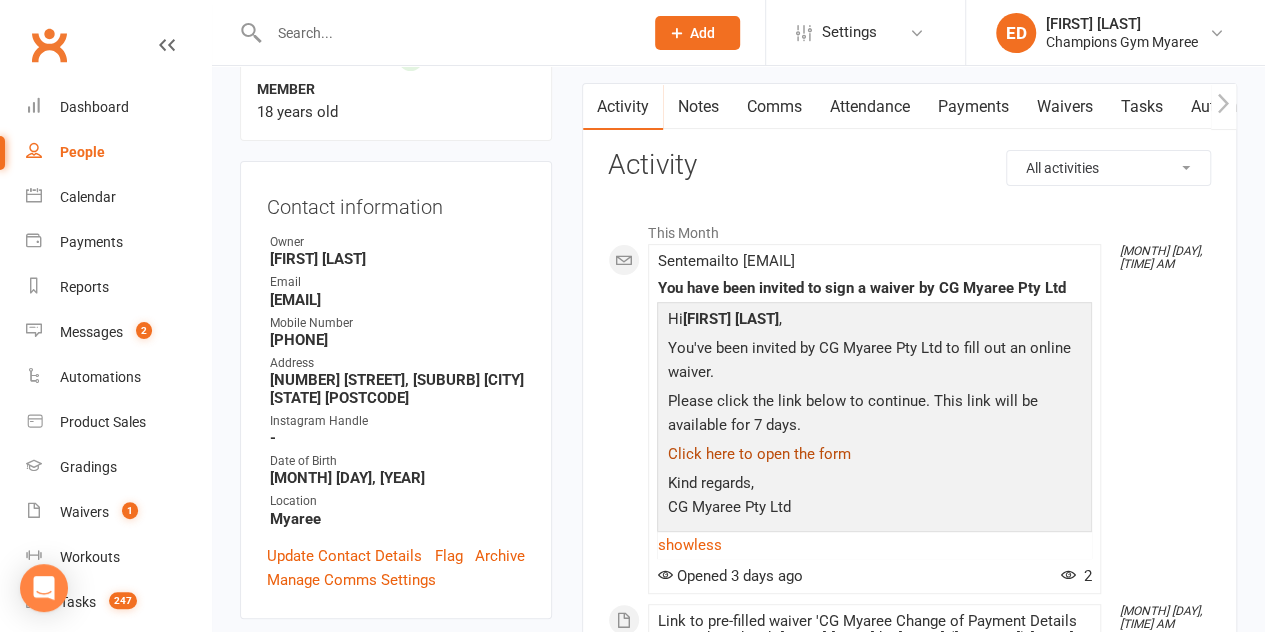 scroll, scrollTop: 169, scrollLeft: 0, axis: vertical 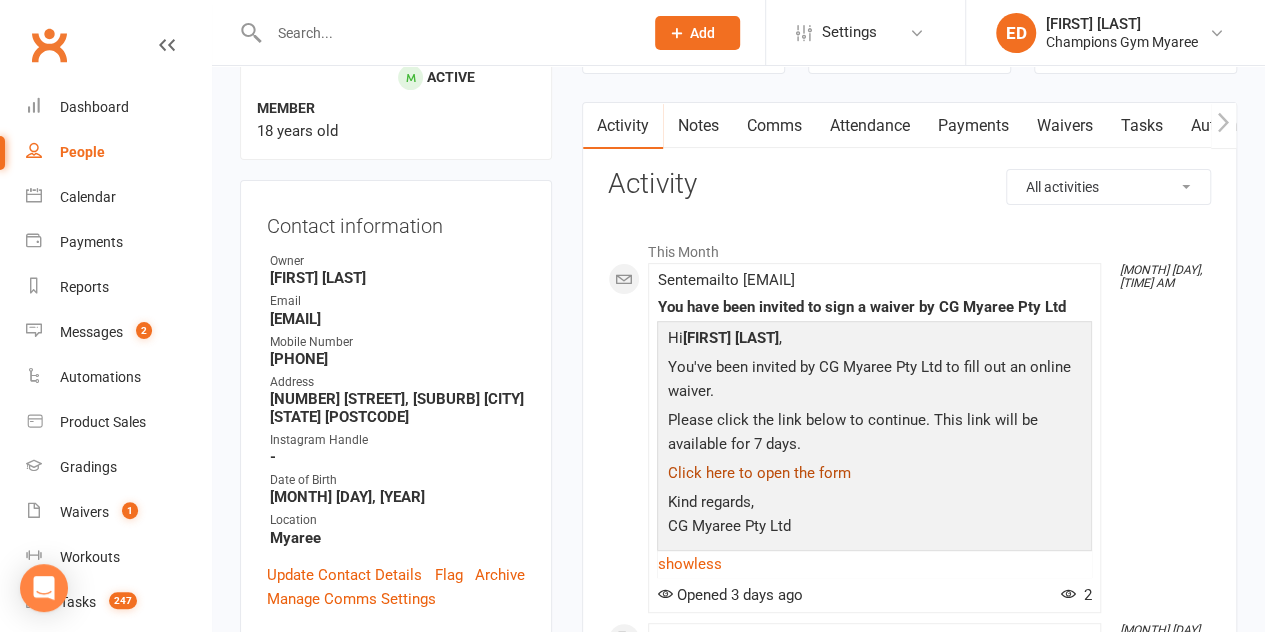 click on "Payments" at bounding box center (972, 126) 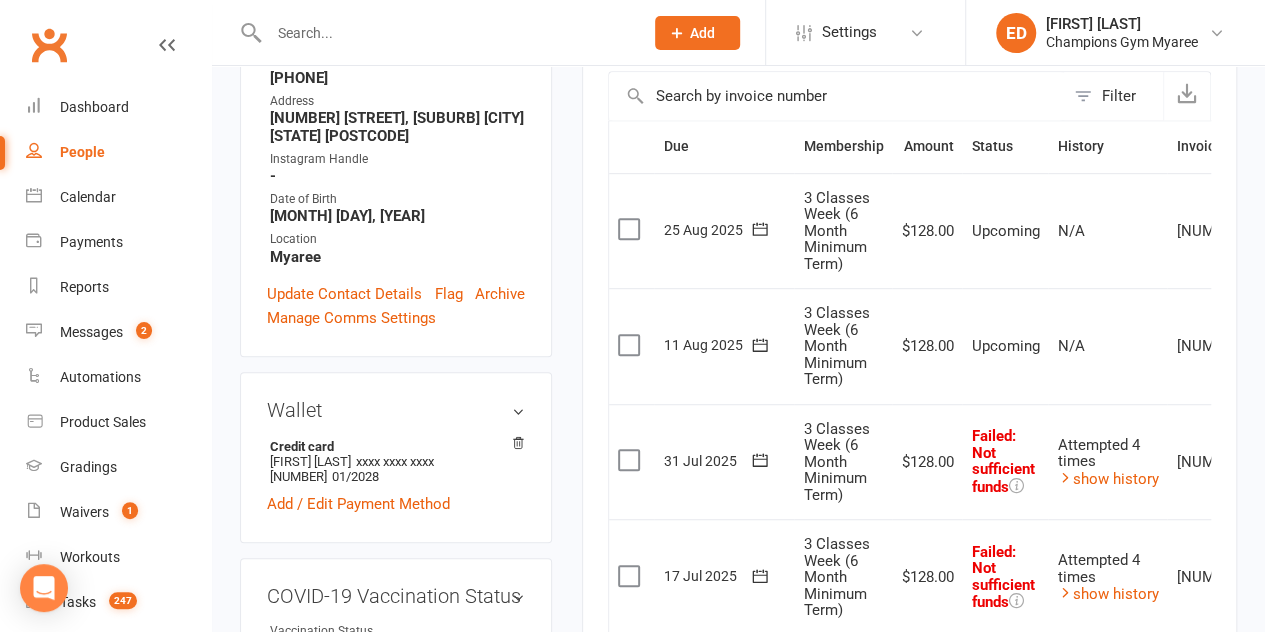 scroll, scrollTop: 456, scrollLeft: 0, axis: vertical 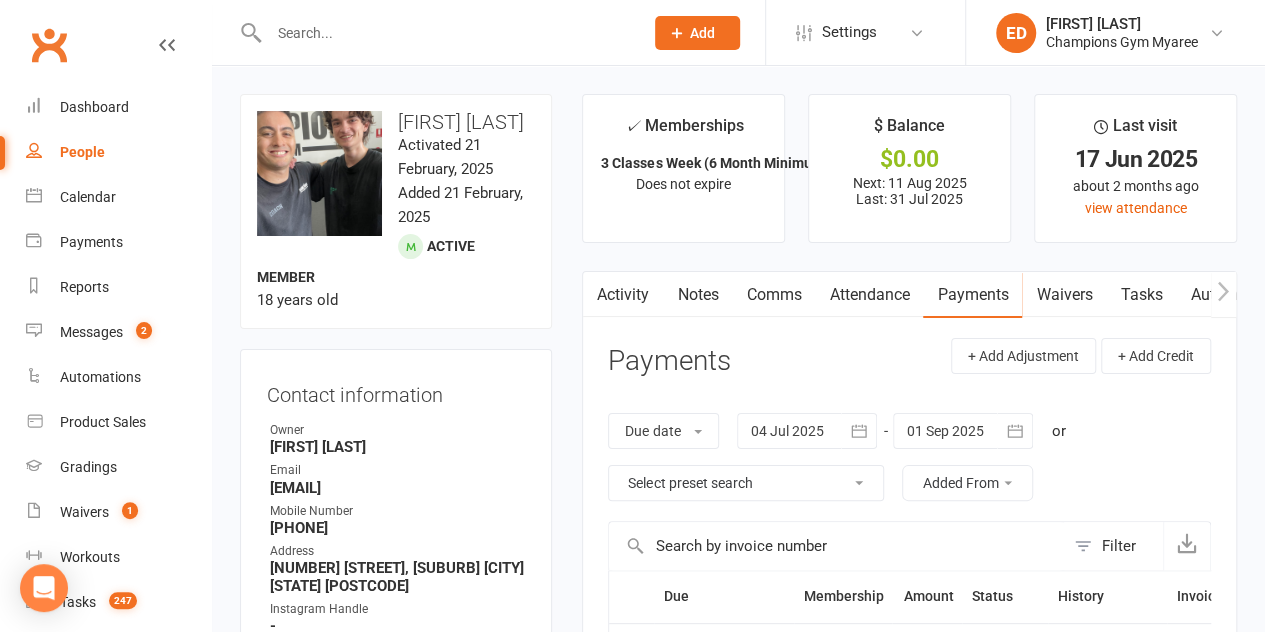 click at bounding box center (446, 33) 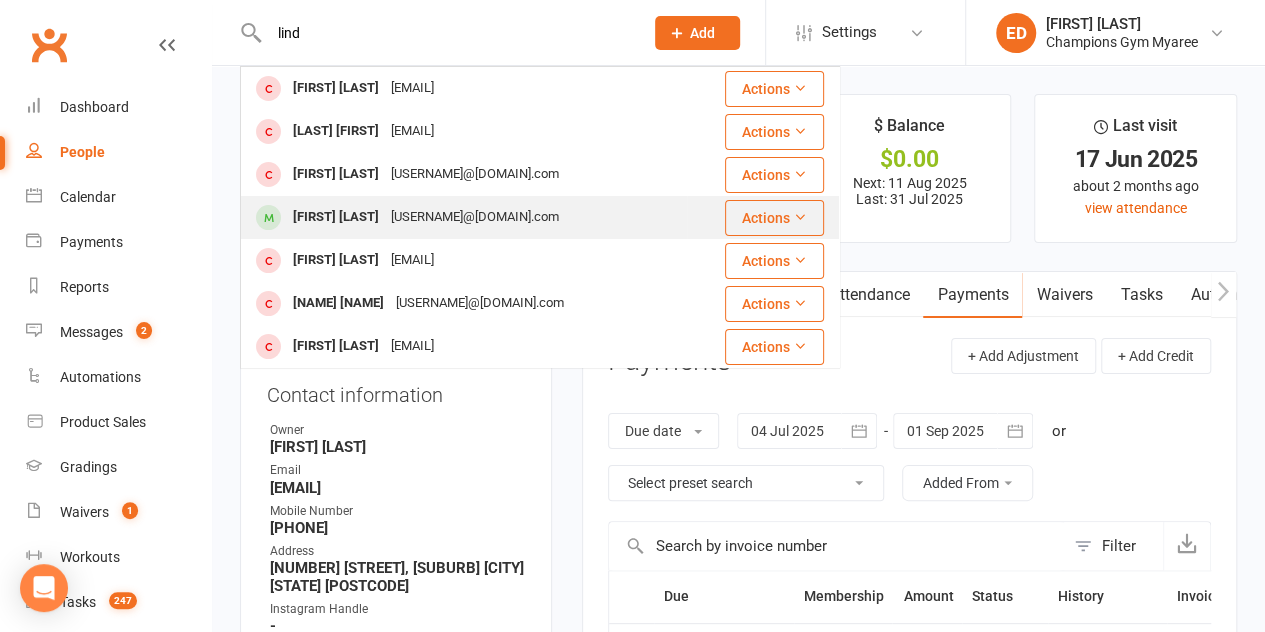 type on "lind" 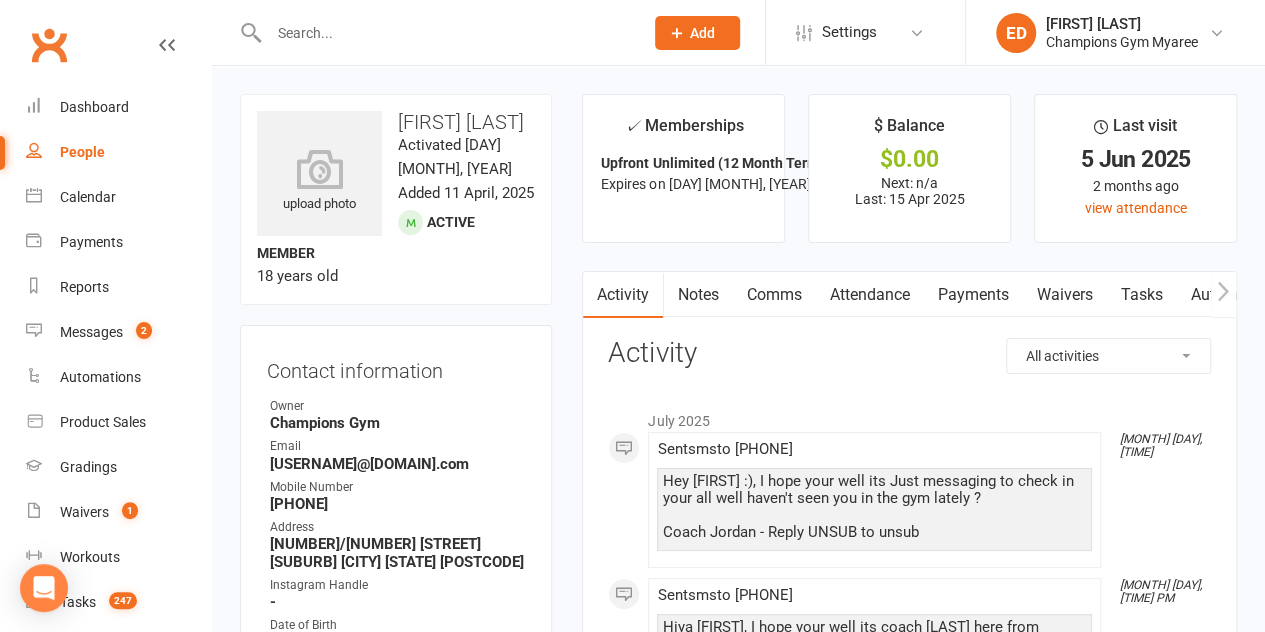 click at bounding box center [446, 33] 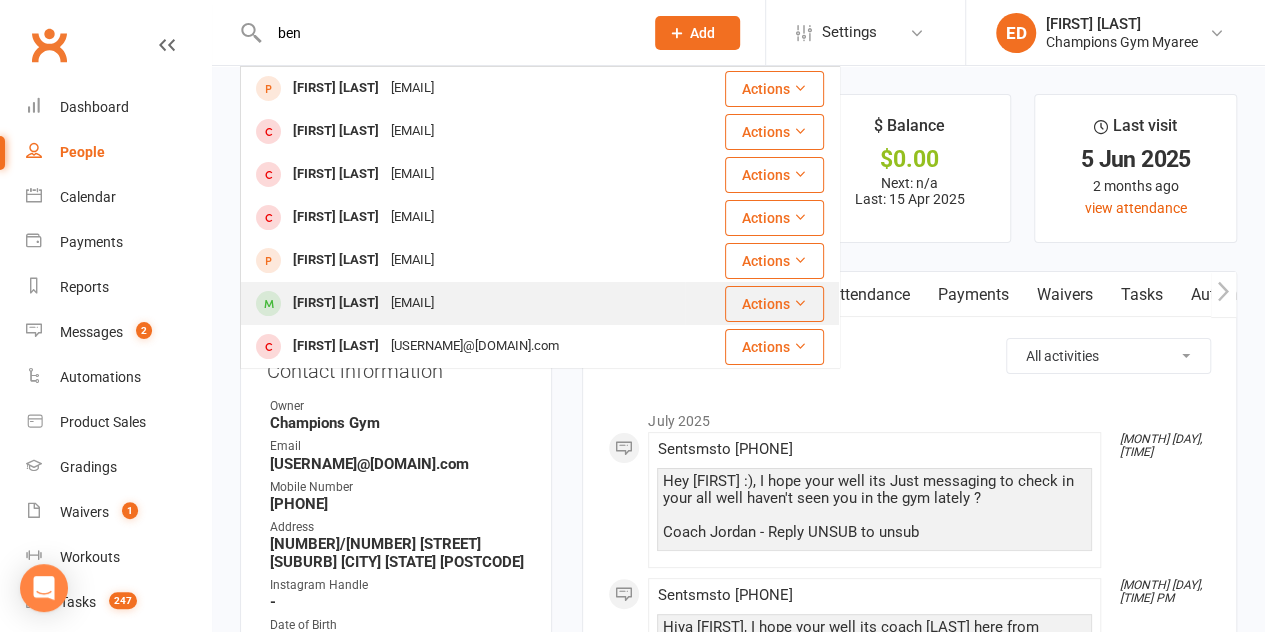 type on "ben" 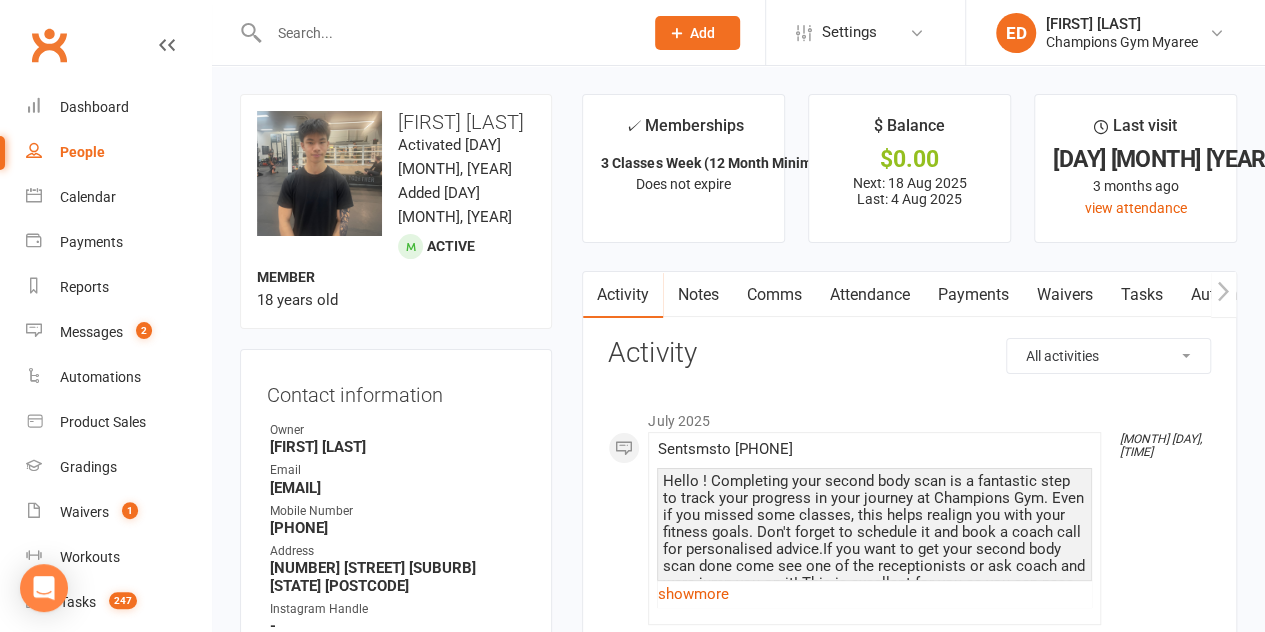 click on "Comms" at bounding box center [773, 295] 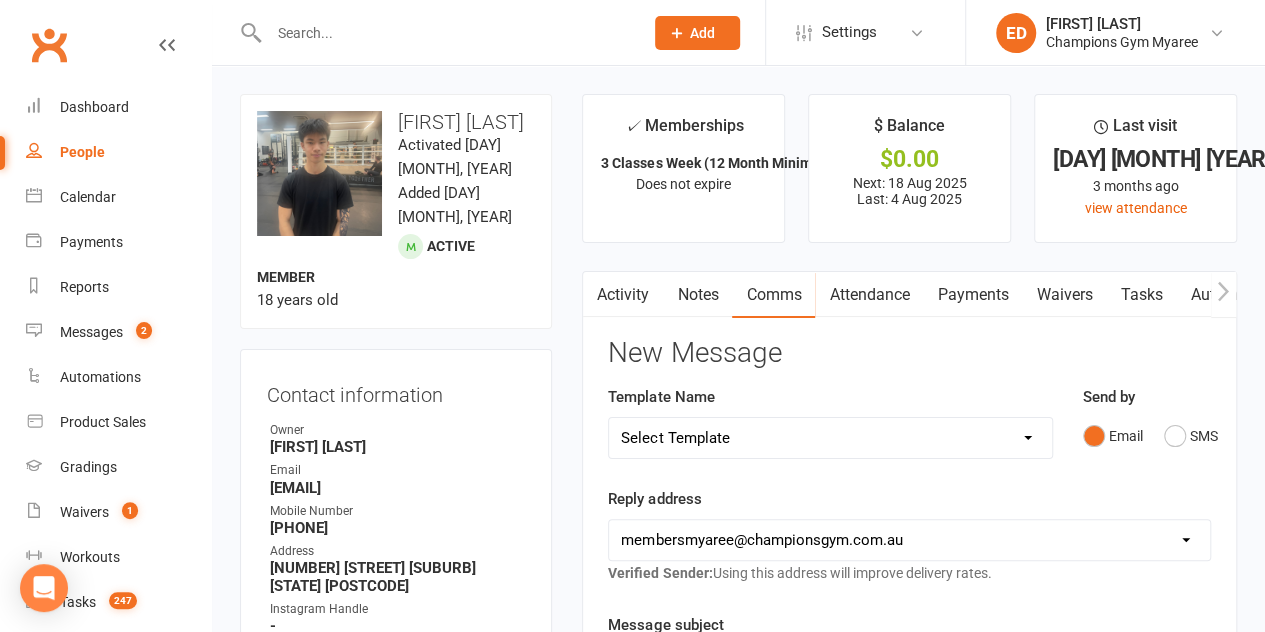 click on "Activity" at bounding box center [623, 295] 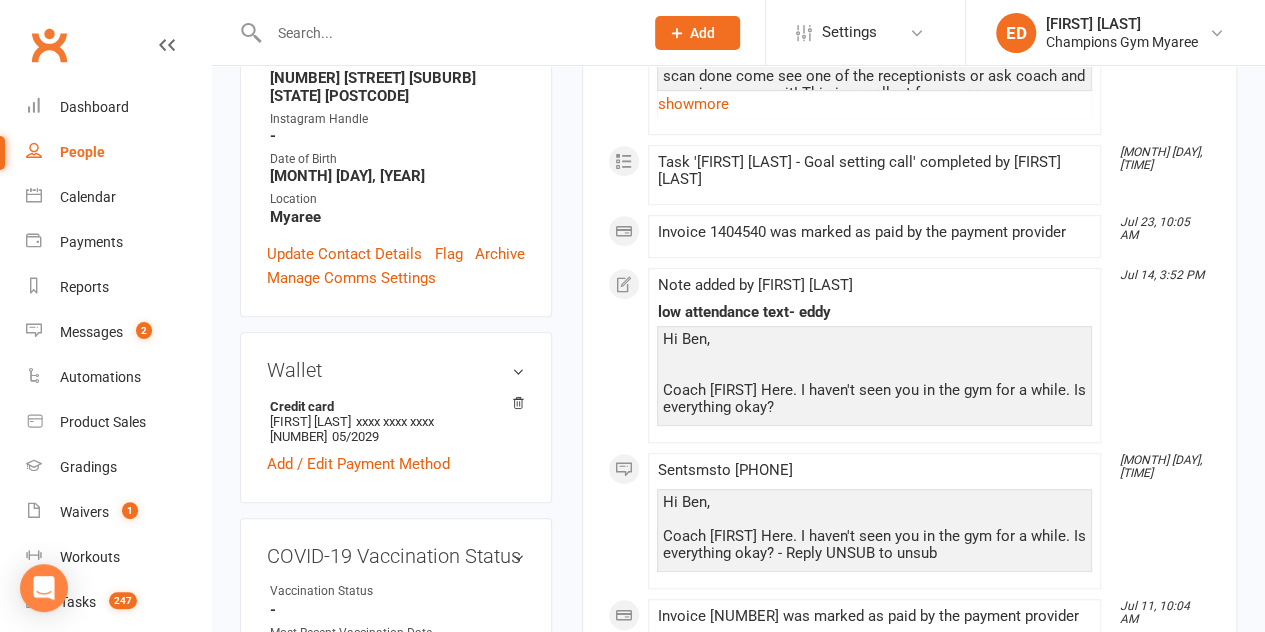 scroll, scrollTop: 494, scrollLeft: 0, axis: vertical 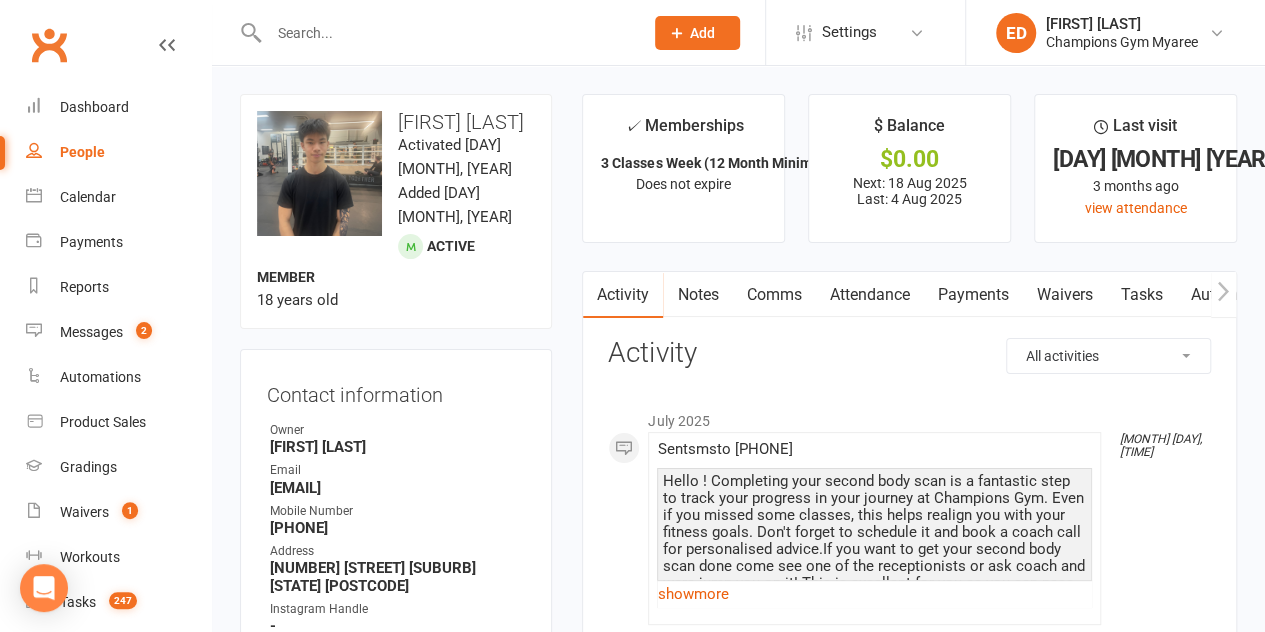 click at bounding box center (434, 32) 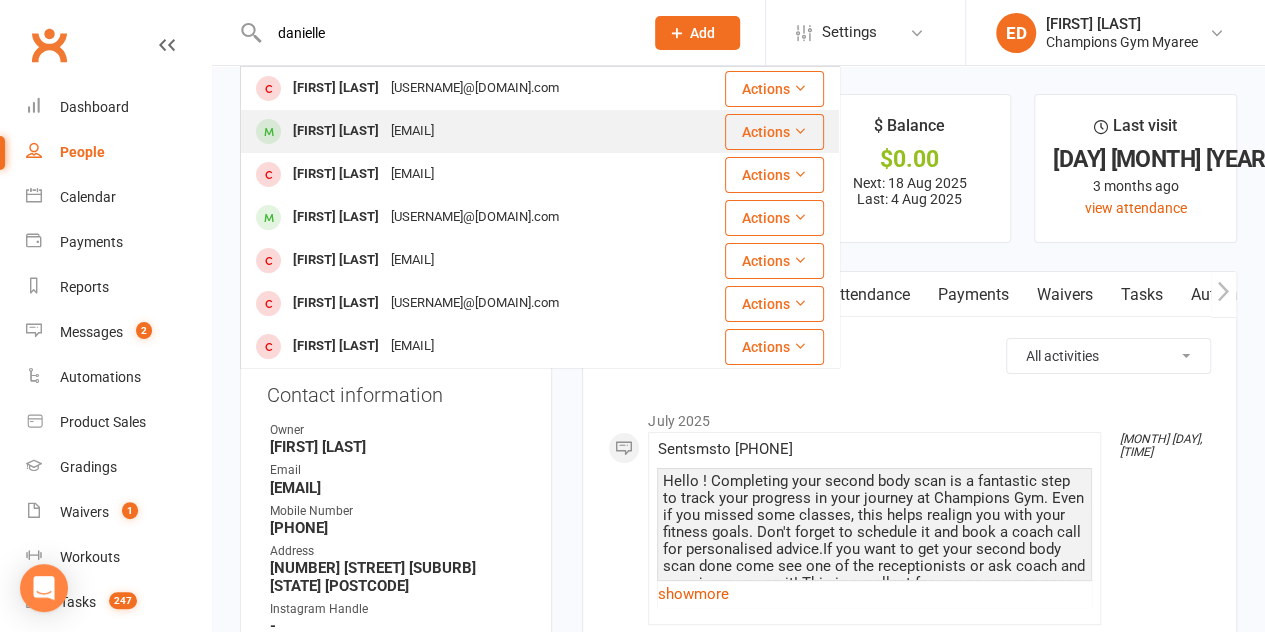 type on "danielle" 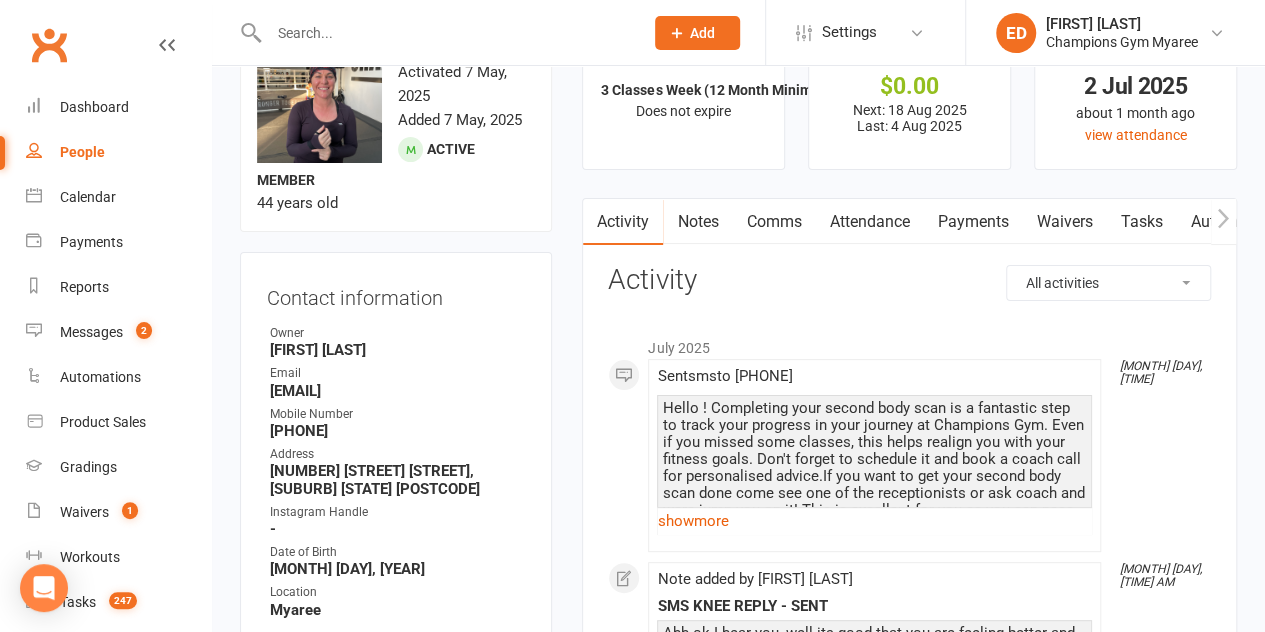 scroll, scrollTop: 0, scrollLeft: 0, axis: both 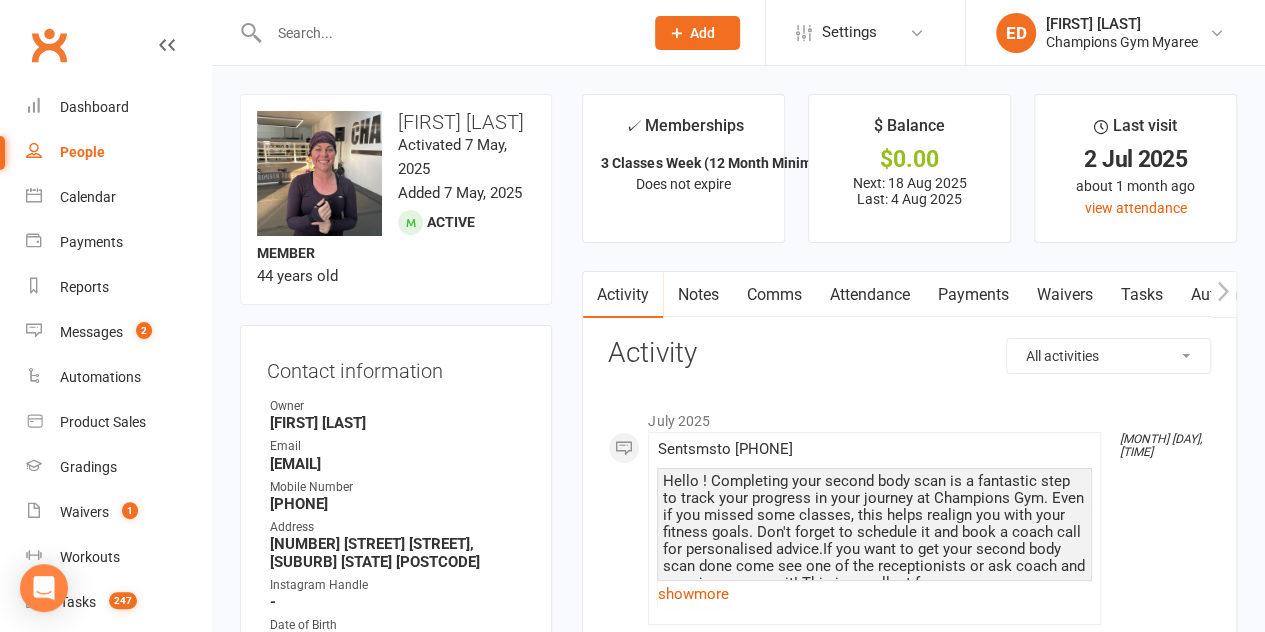 click at bounding box center (446, 33) 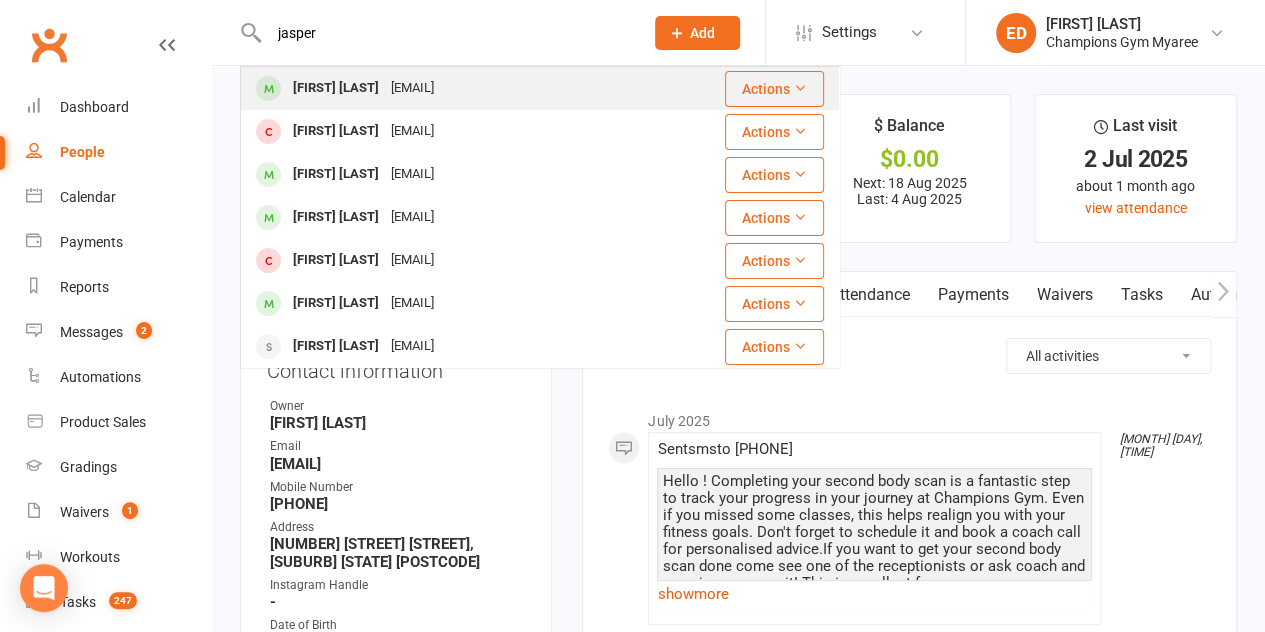 type on "jasper" 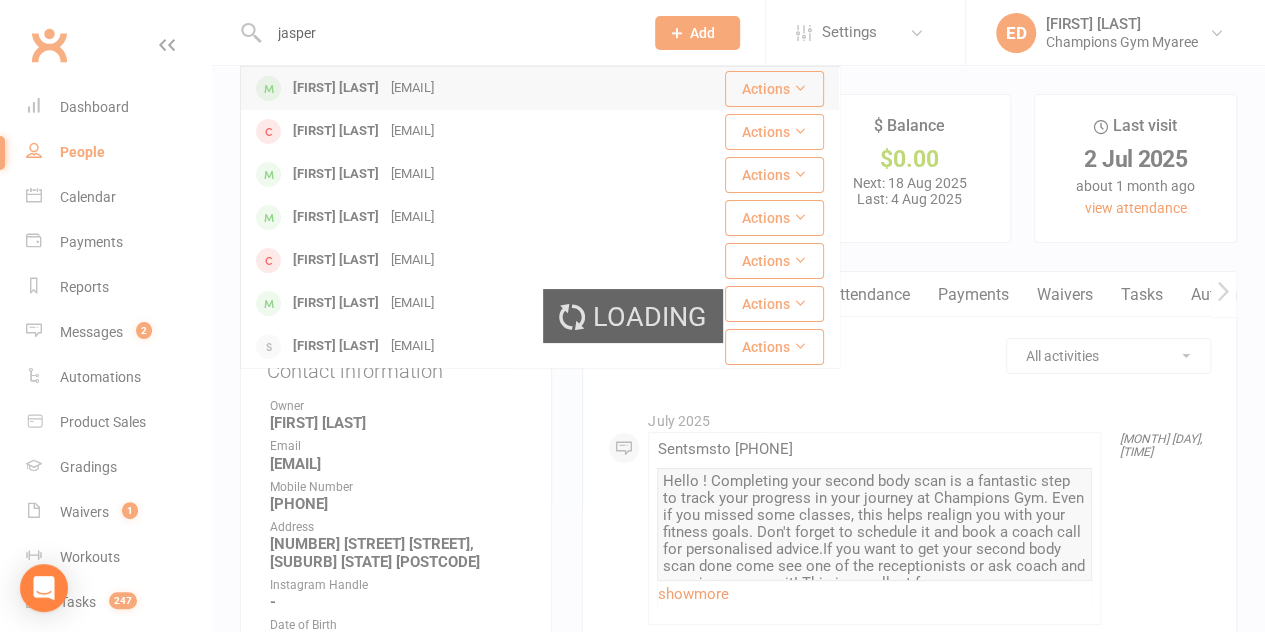 type 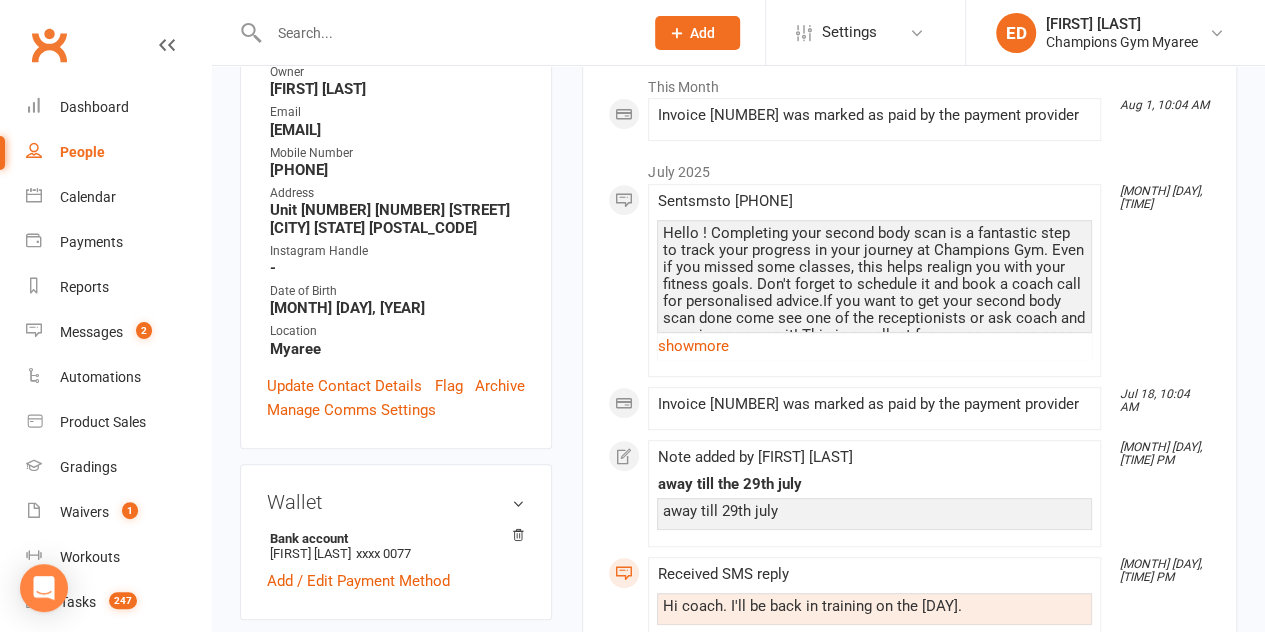 scroll, scrollTop: 372, scrollLeft: 0, axis: vertical 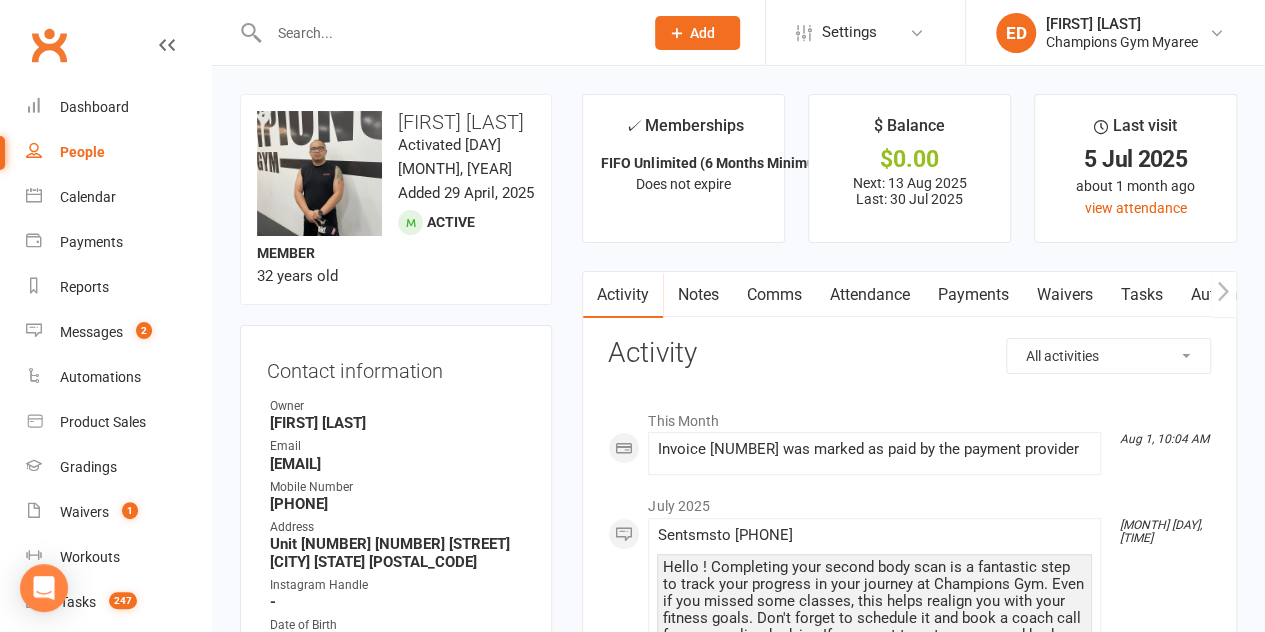 click on "Notes" at bounding box center [697, 295] 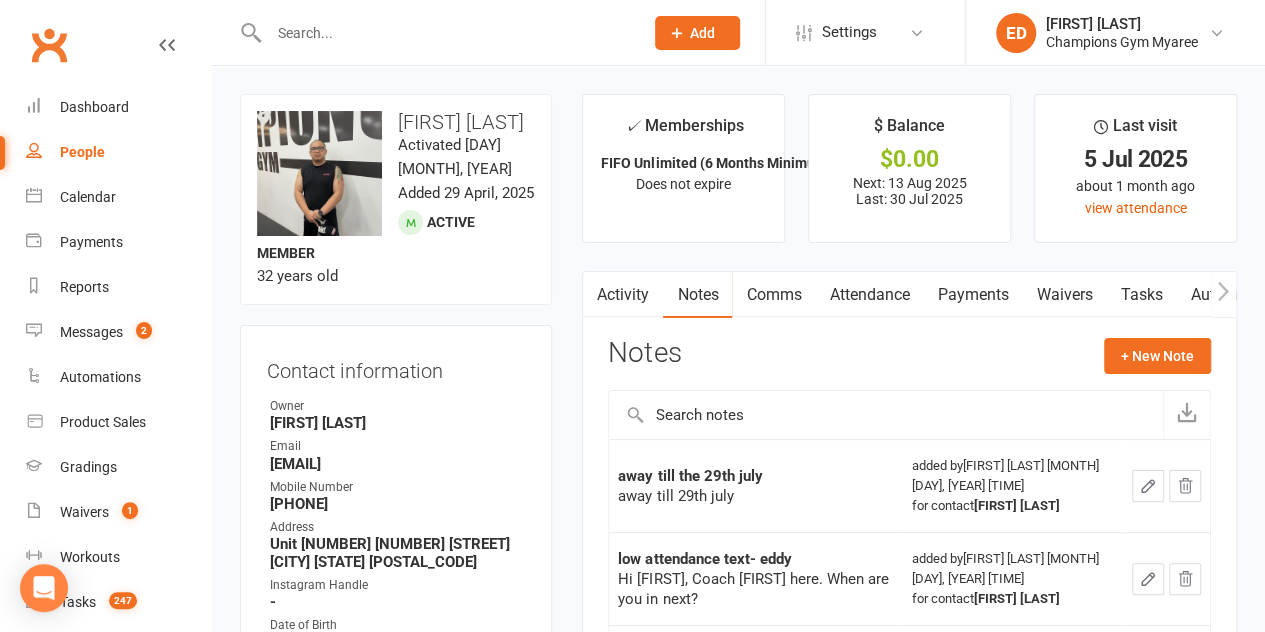 click on "Activity" at bounding box center [623, 295] 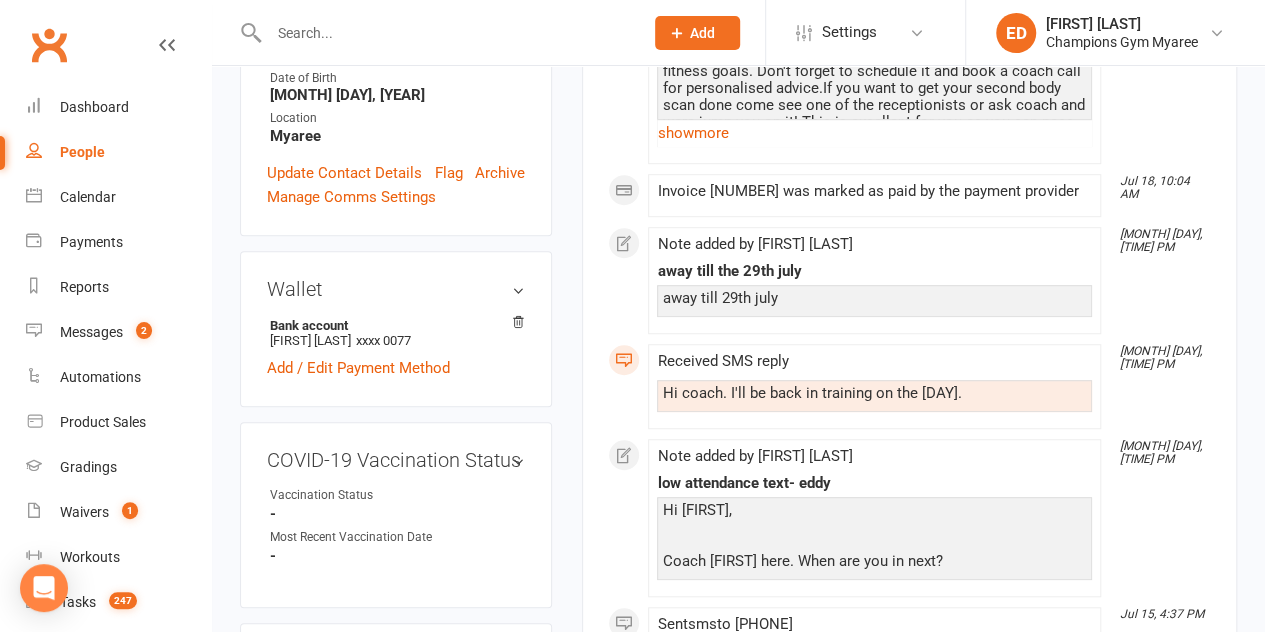 scroll, scrollTop: 556, scrollLeft: 0, axis: vertical 